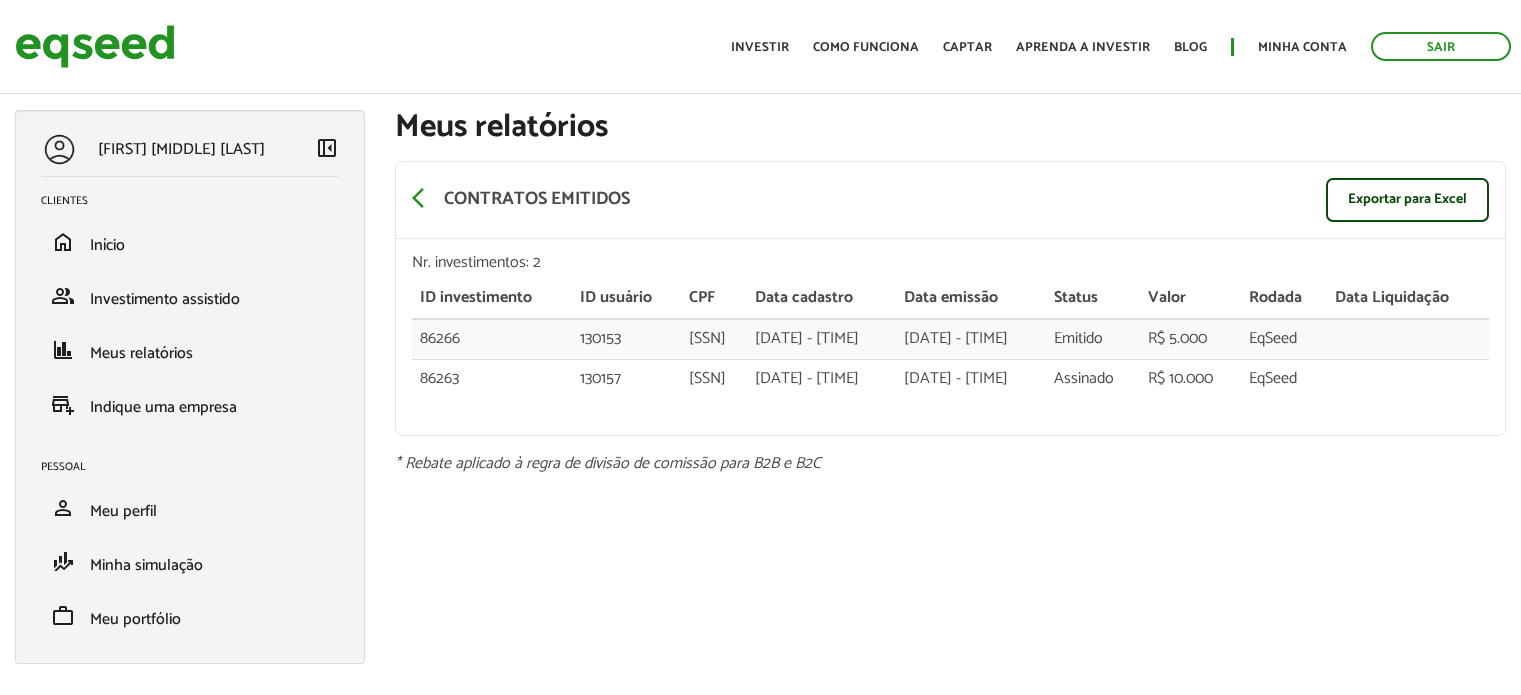 scroll, scrollTop: 0, scrollLeft: 0, axis: both 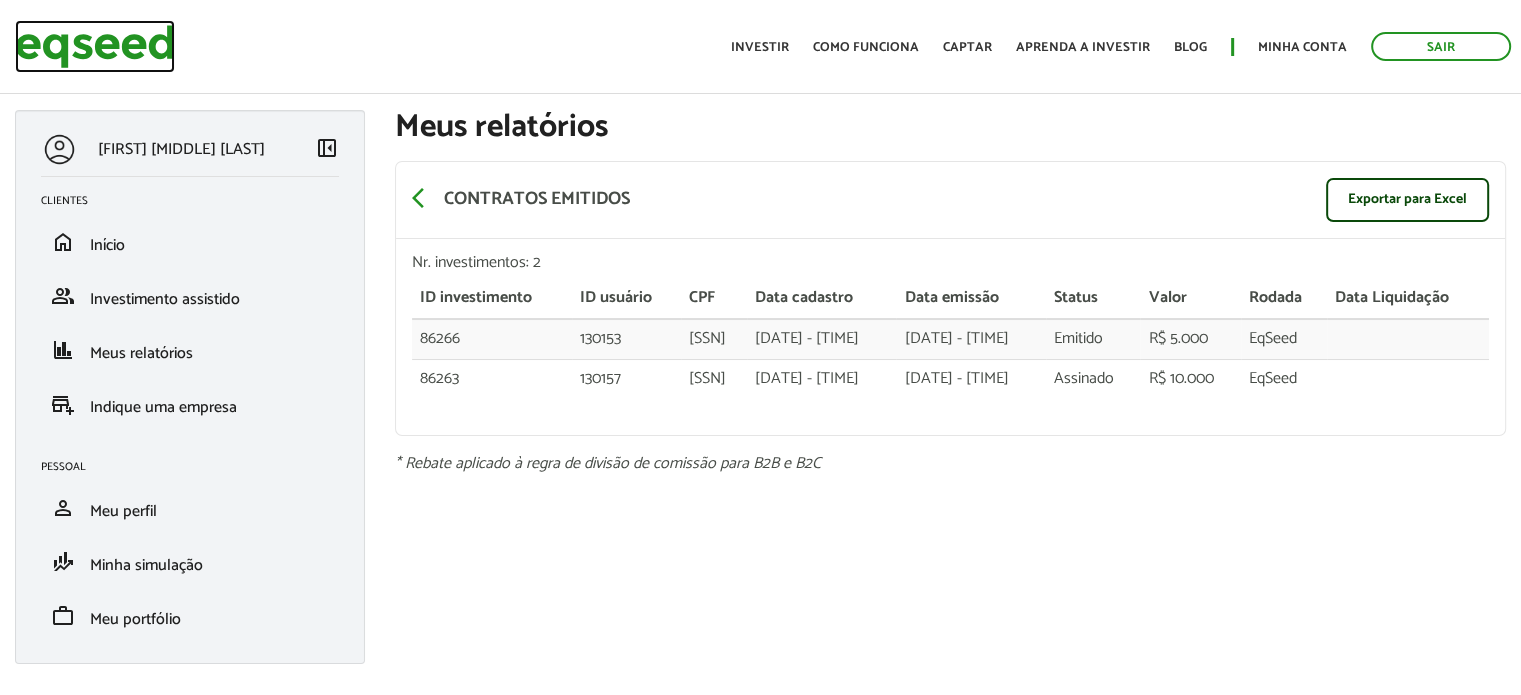 click at bounding box center [95, 46] 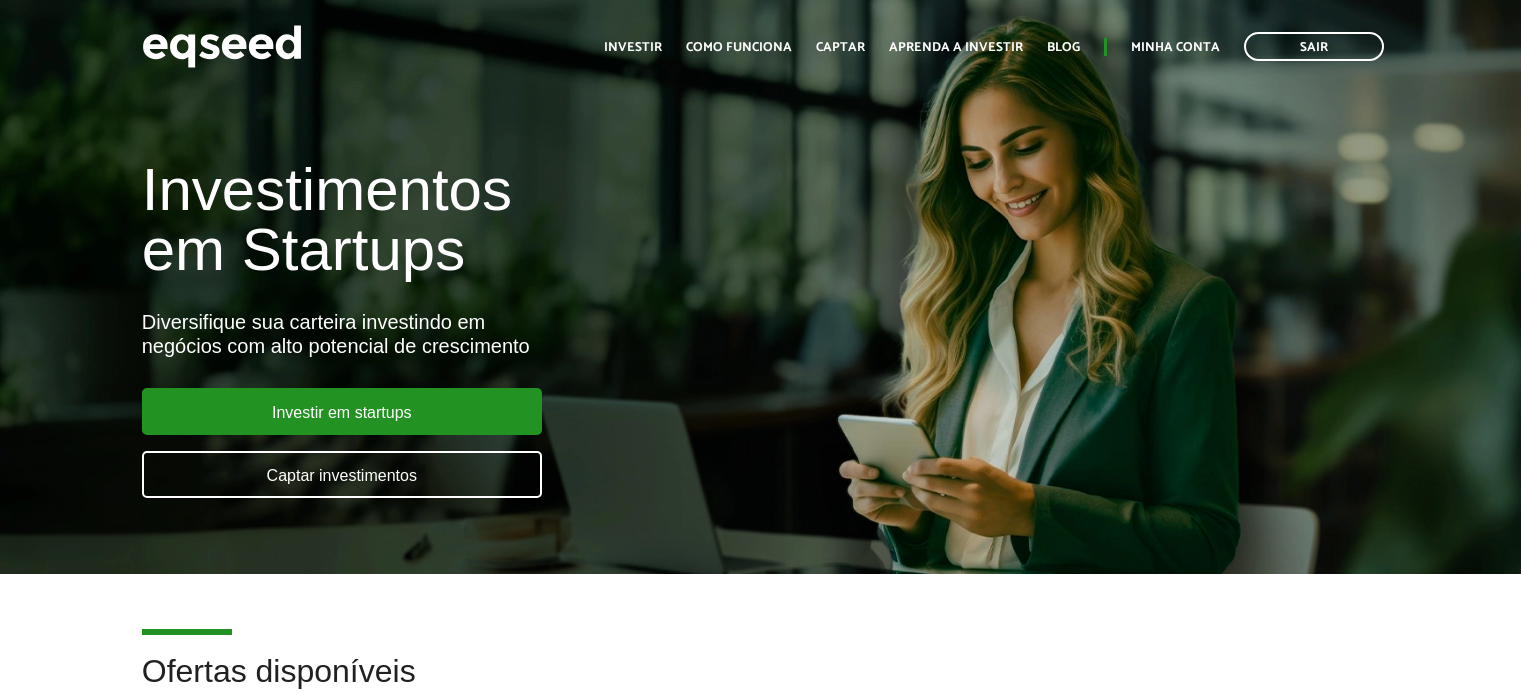 scroll, scrollTop: 0, scrollLeft: 0, axis: both 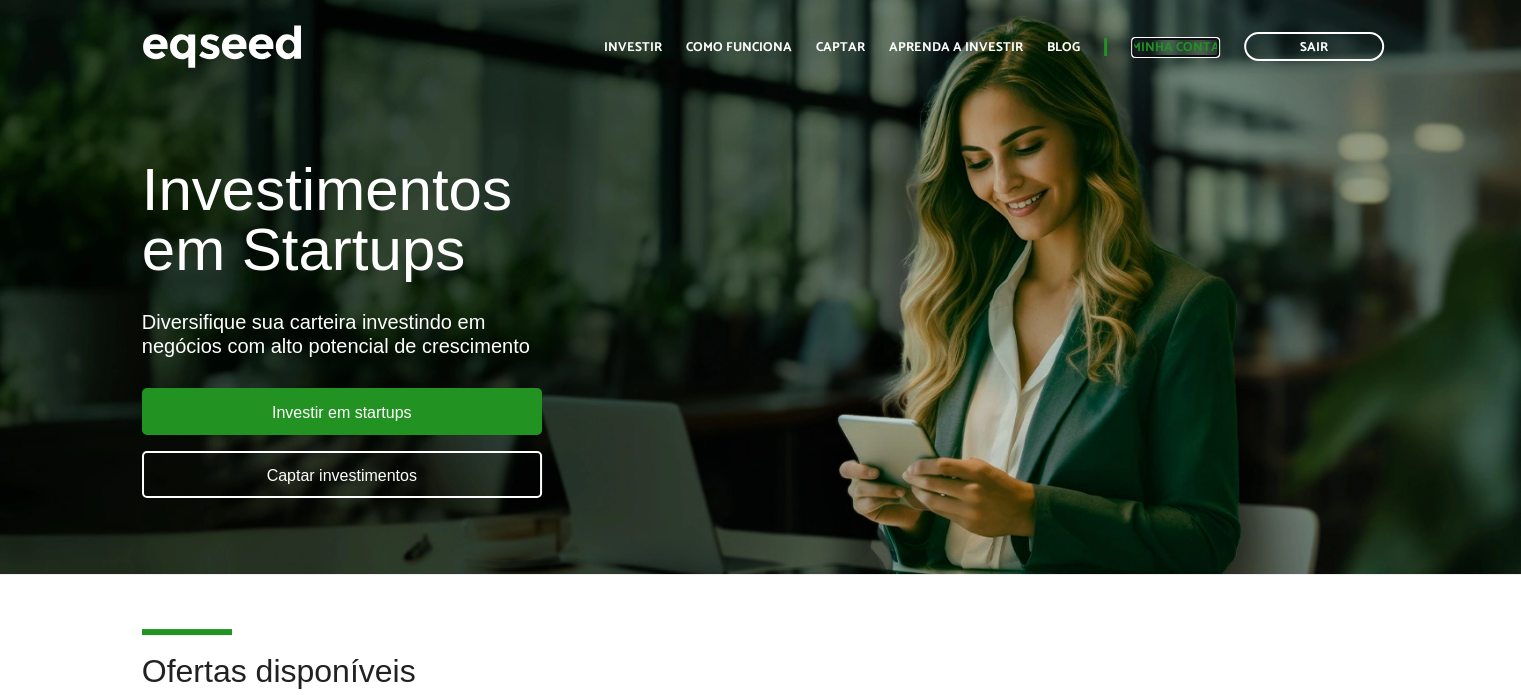 click on "Minha conta" at bounding box center (1175, 47) 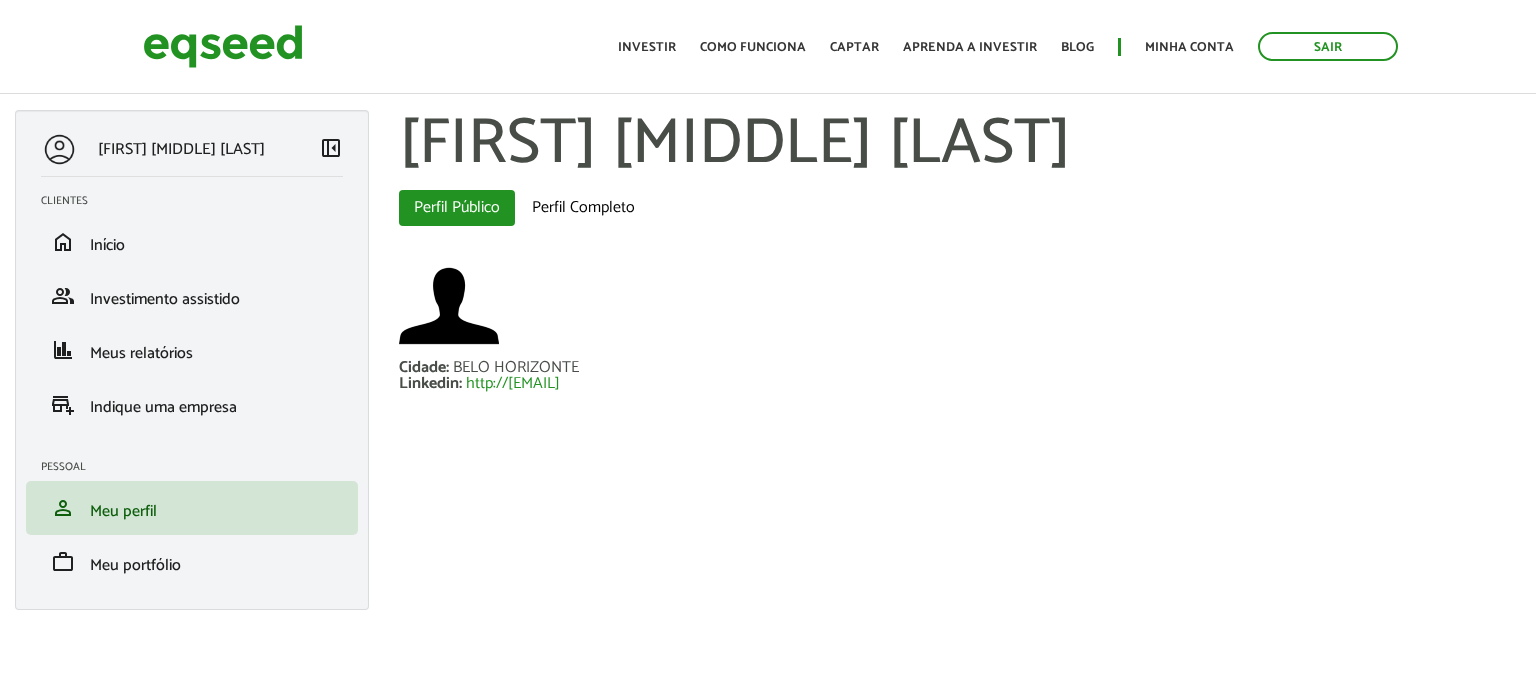 scroll, scrollTop: 0, scrollLeft: 0, axis: both 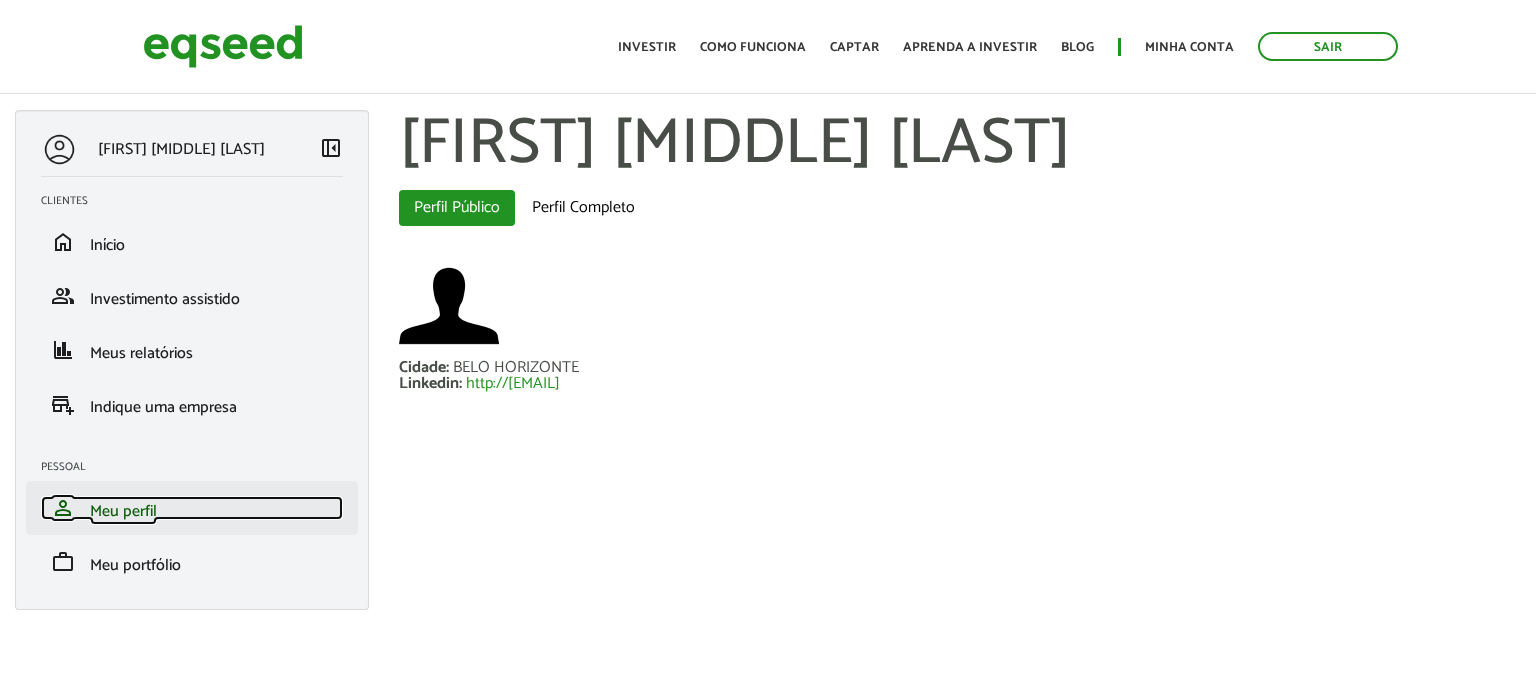click on "Meu perfil" at bounding box center (123, 511) 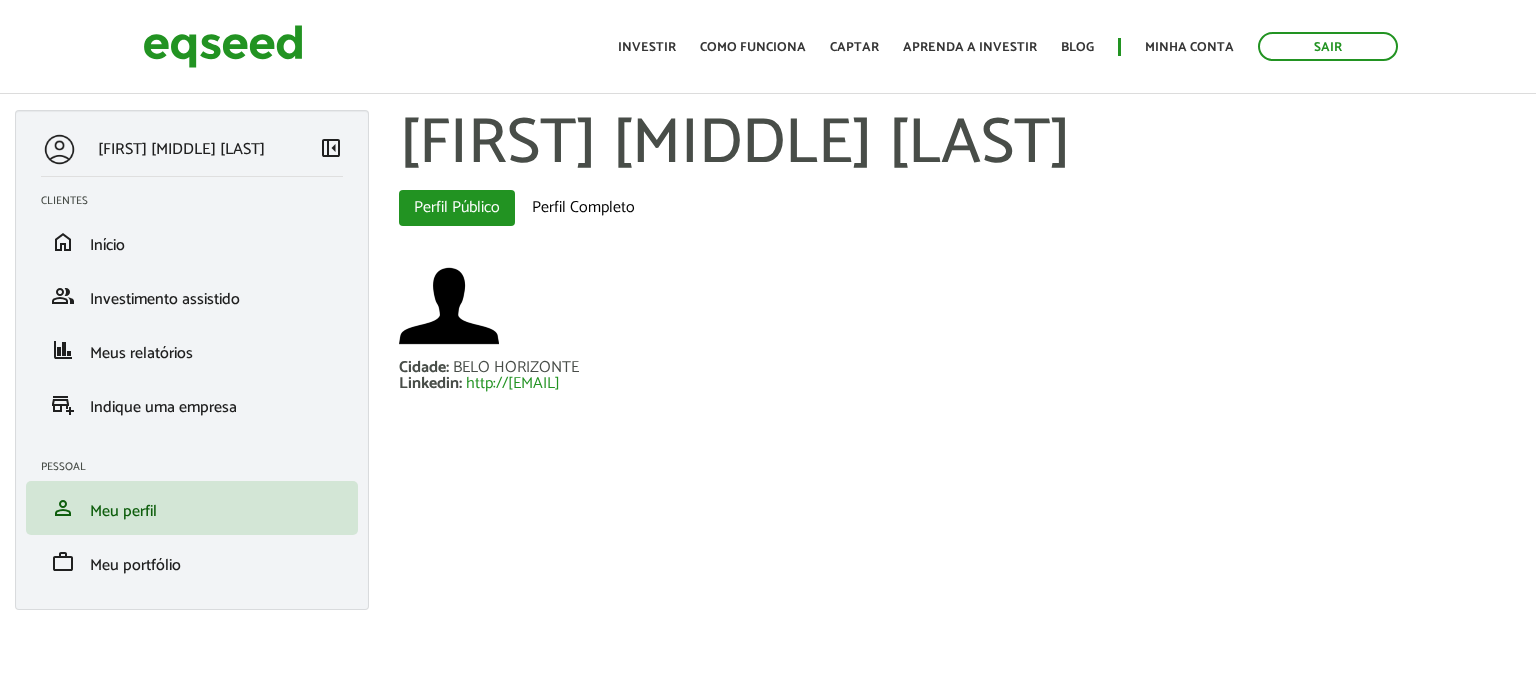 scroll, scrollTop: 0, scrollLeft: 0, axis: both 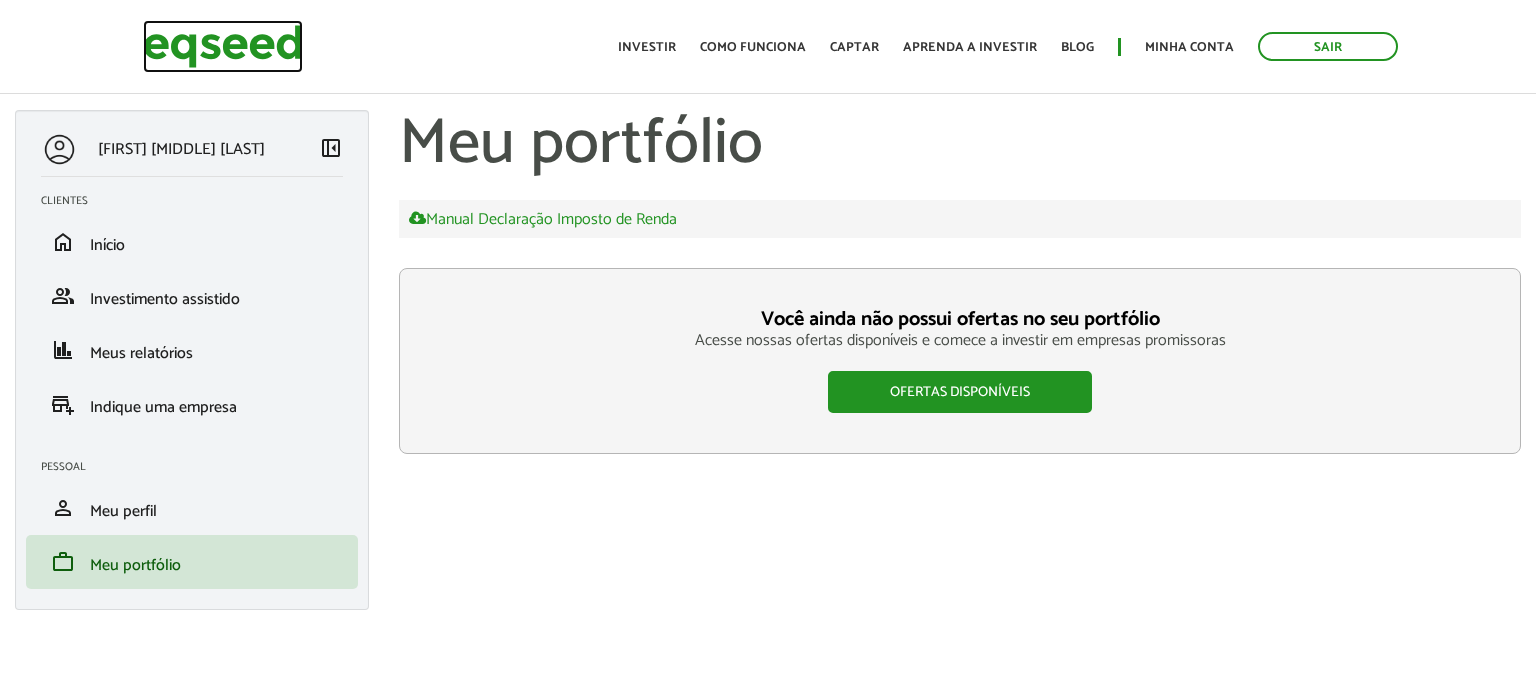 click at bounding box center [223, 46] 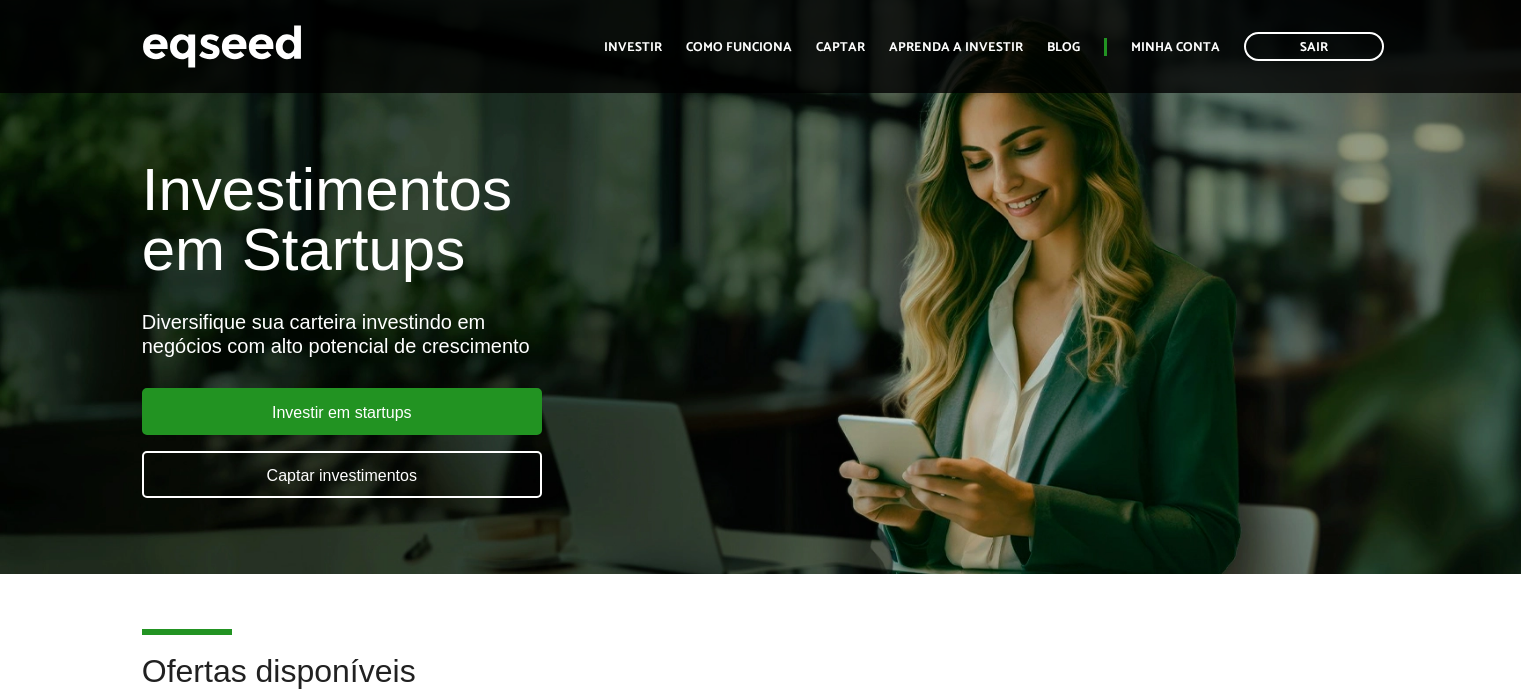 scroll, scrollTop: 500, scrollLeft: 0, axis: vertical 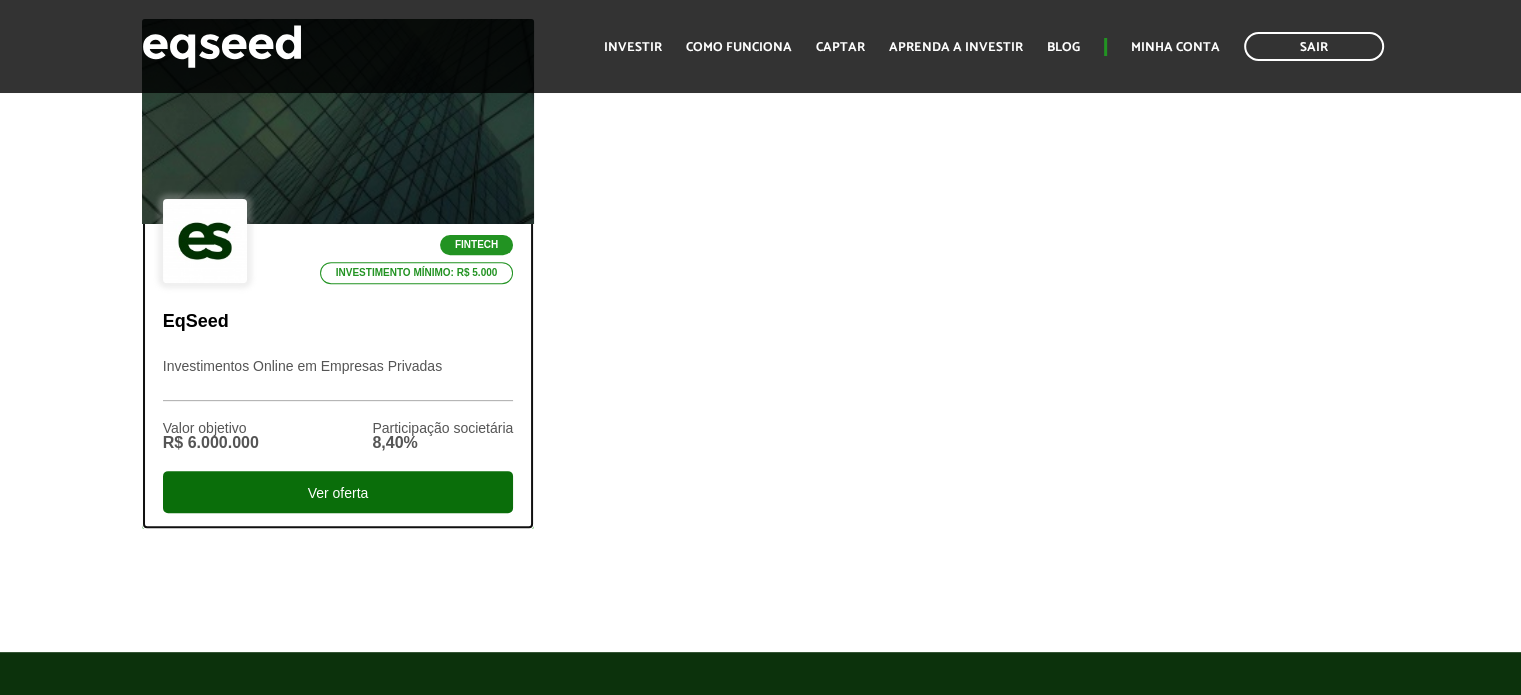 click on "Ver oferta" at bounding box center [338, 492] 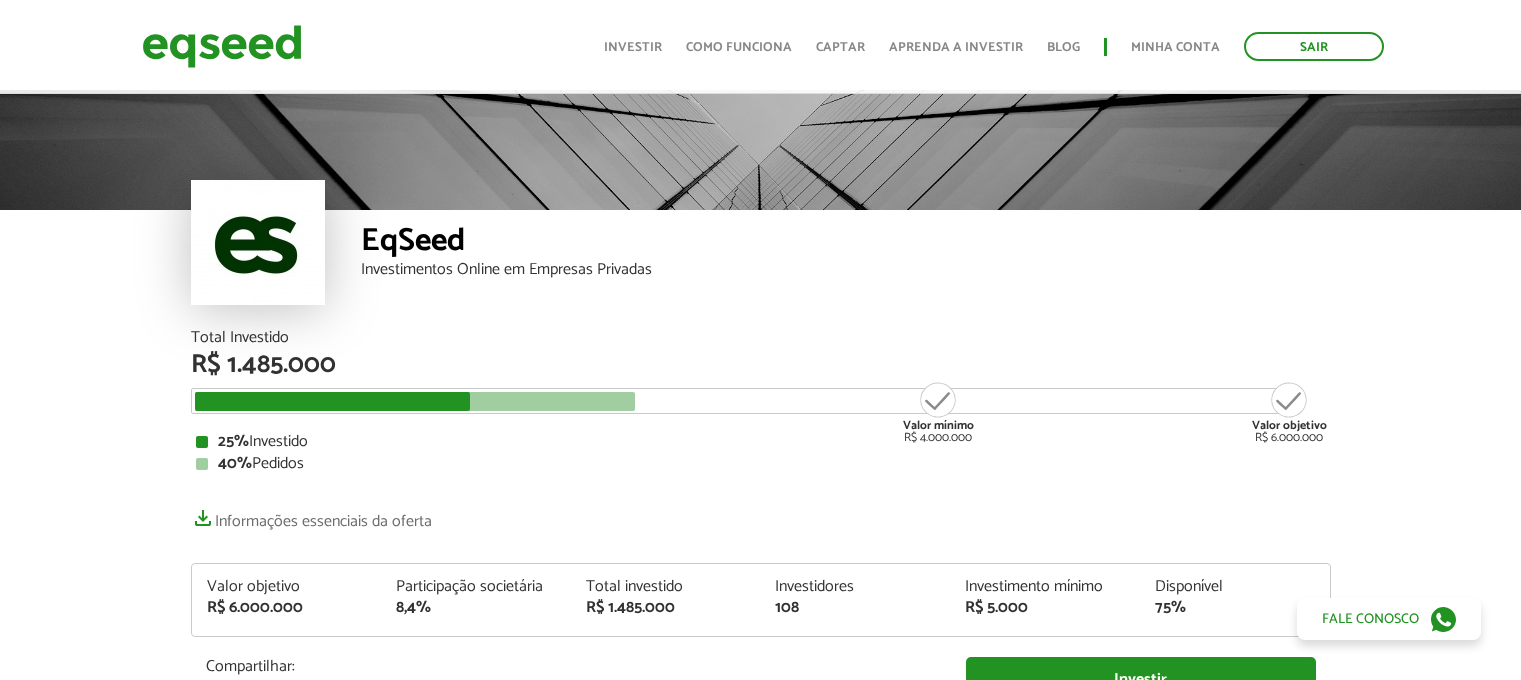 scroll, scrollTop: 300, scrollLeft: 0, axis: vertical 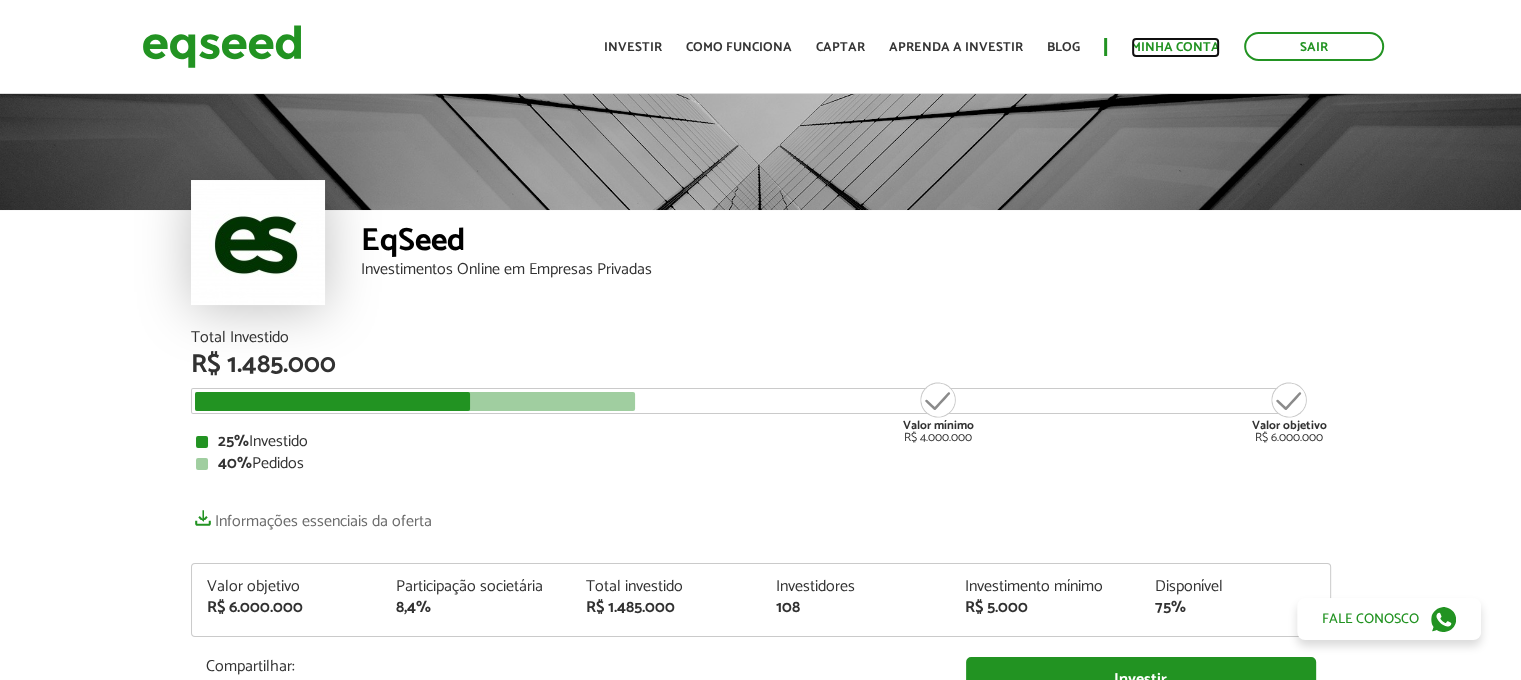 click on "Minha conta" at bounding box center (1175, 47) 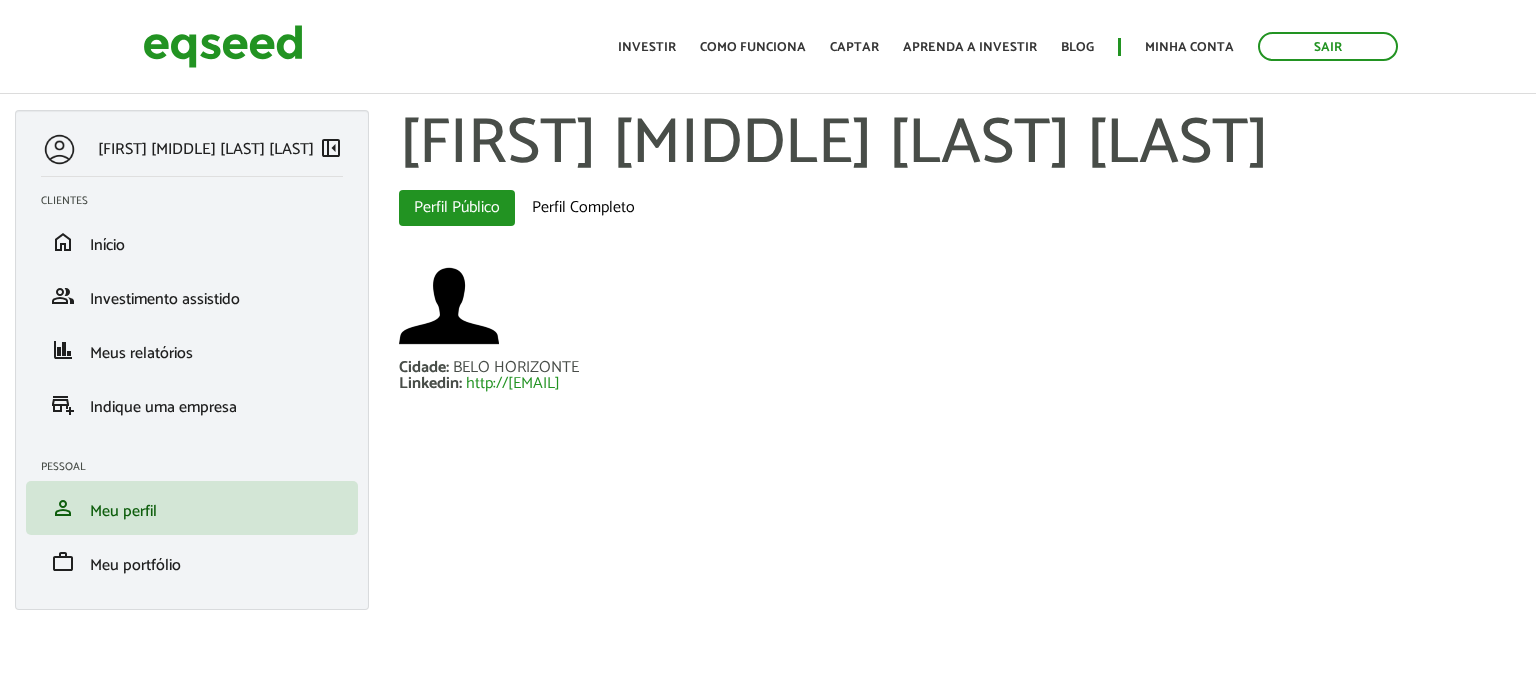 scroll, scrollTop: 0, scrollLeft: 0, axis: both 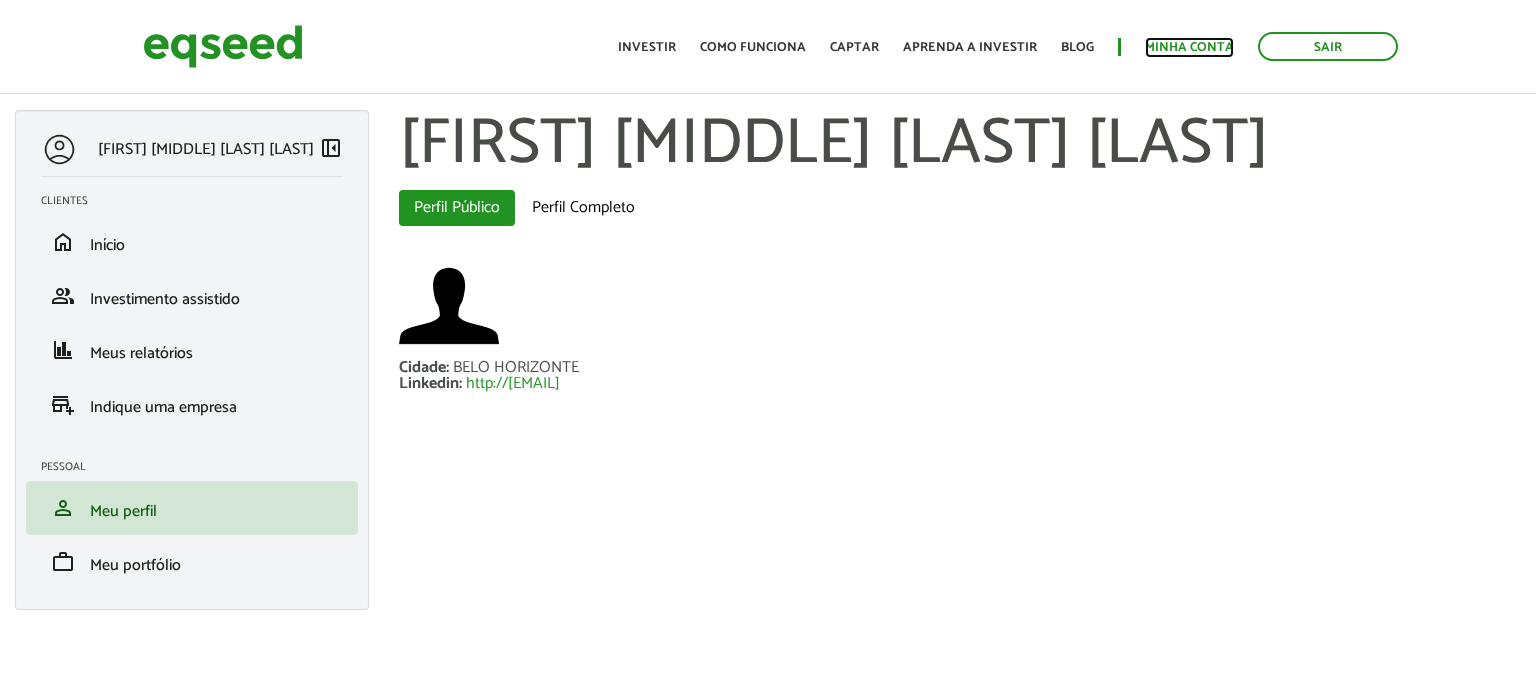 click on "Minha conta" at bounding box center [1189, 47] 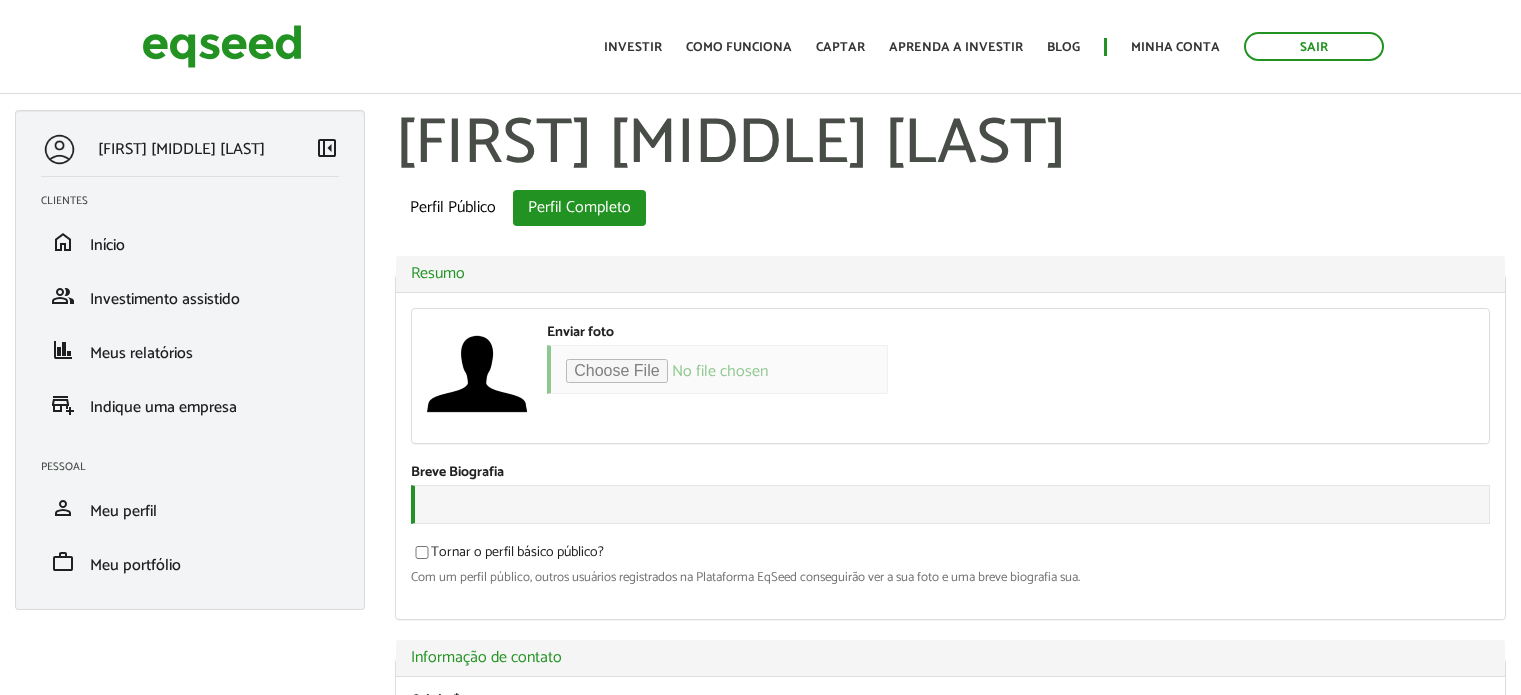 scroll, scrollTop: 300, scrollLeft: 0, axis: vertical 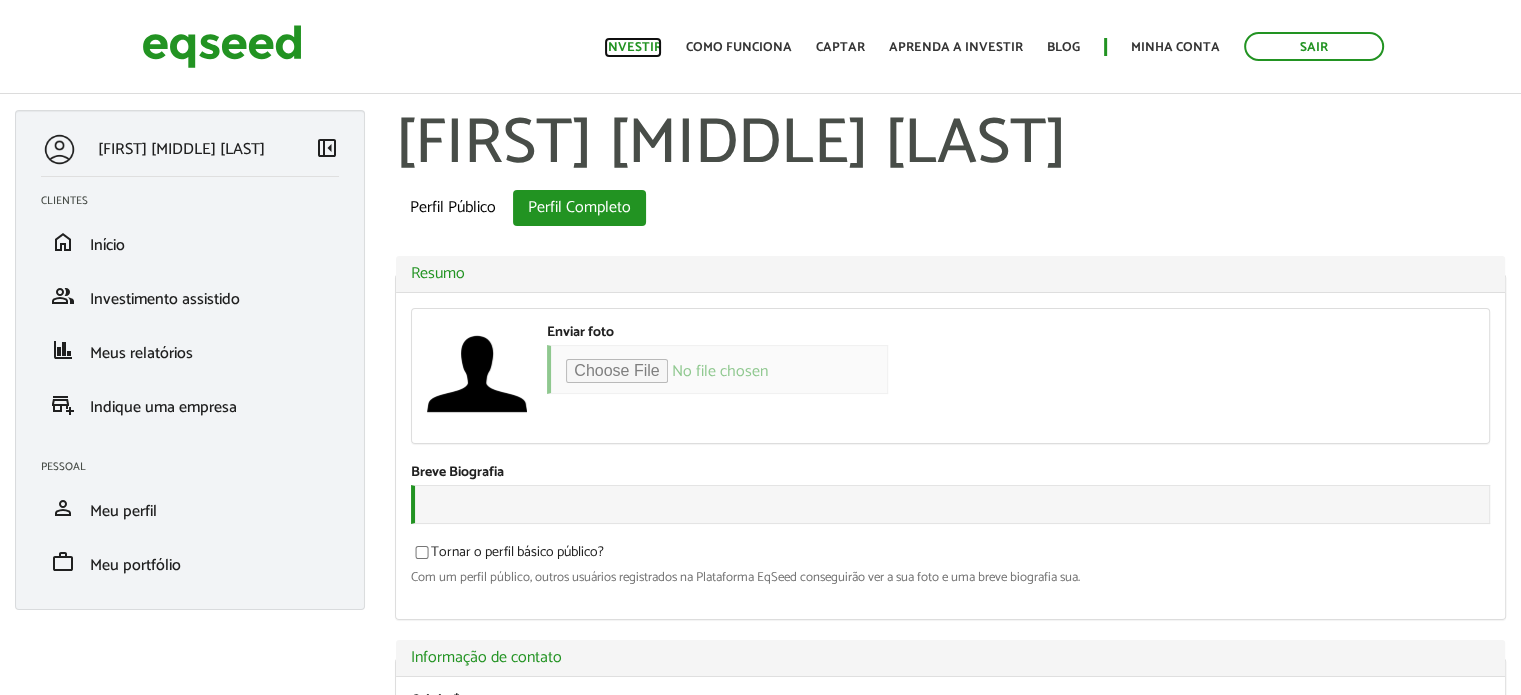click on "Investir" at bounding box center (633, 47) 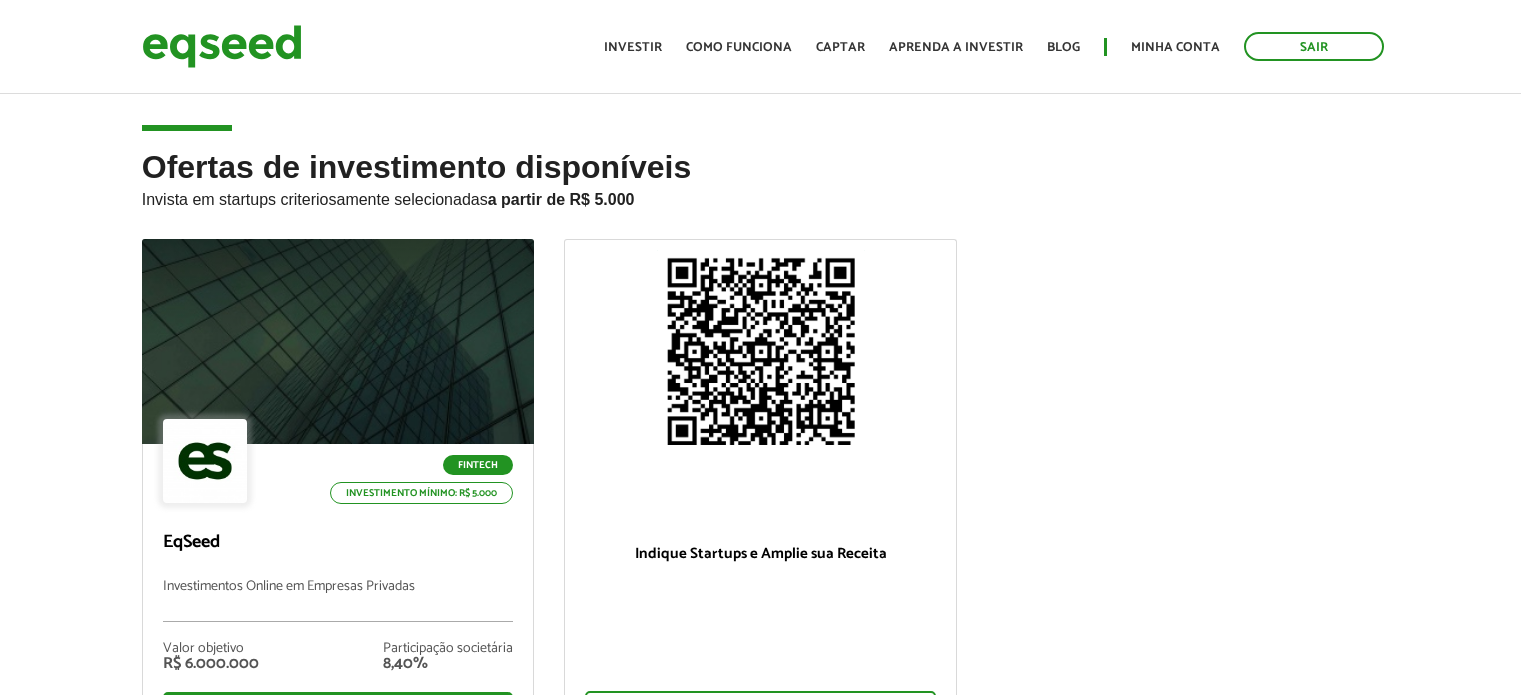 scroll, scrollTop: 0, scrollLeft: 0, axis: both 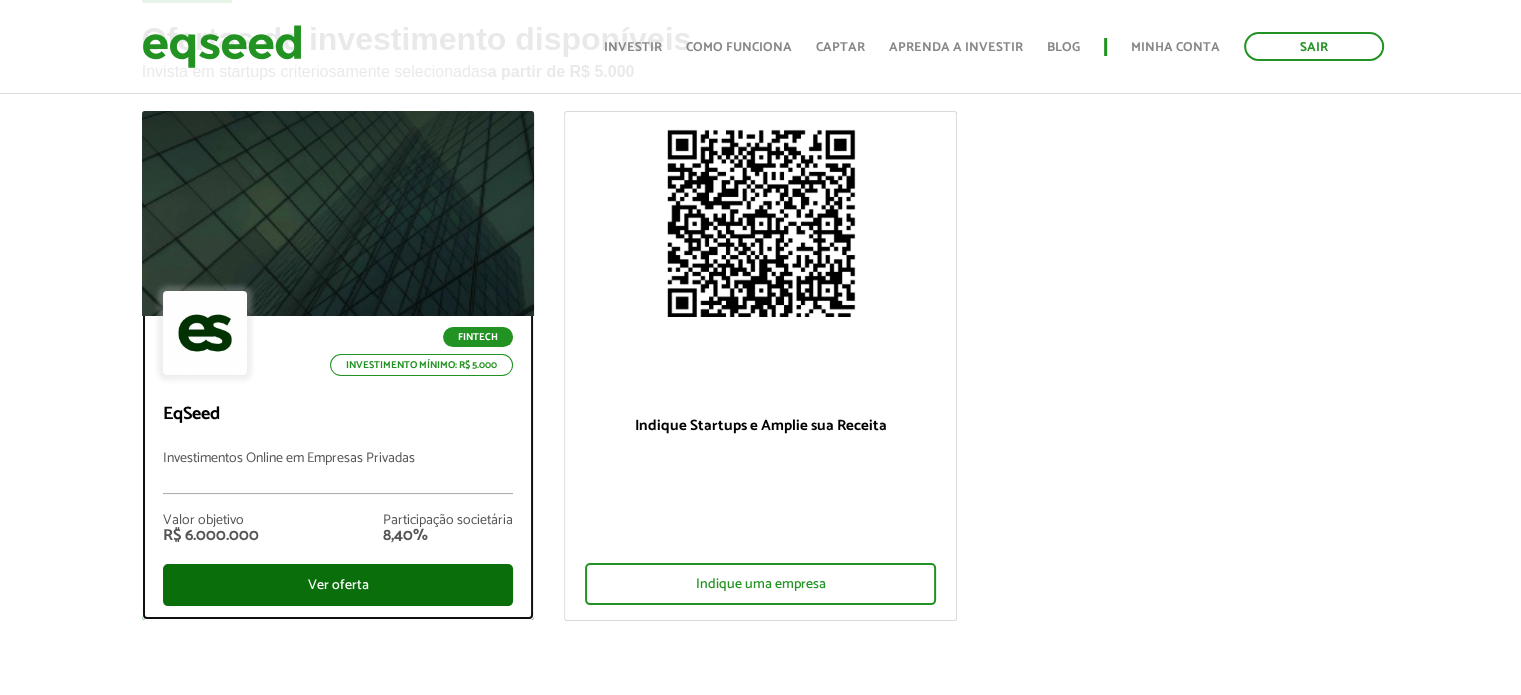 click on "Ver oferta" at bounding box center [338, 585] 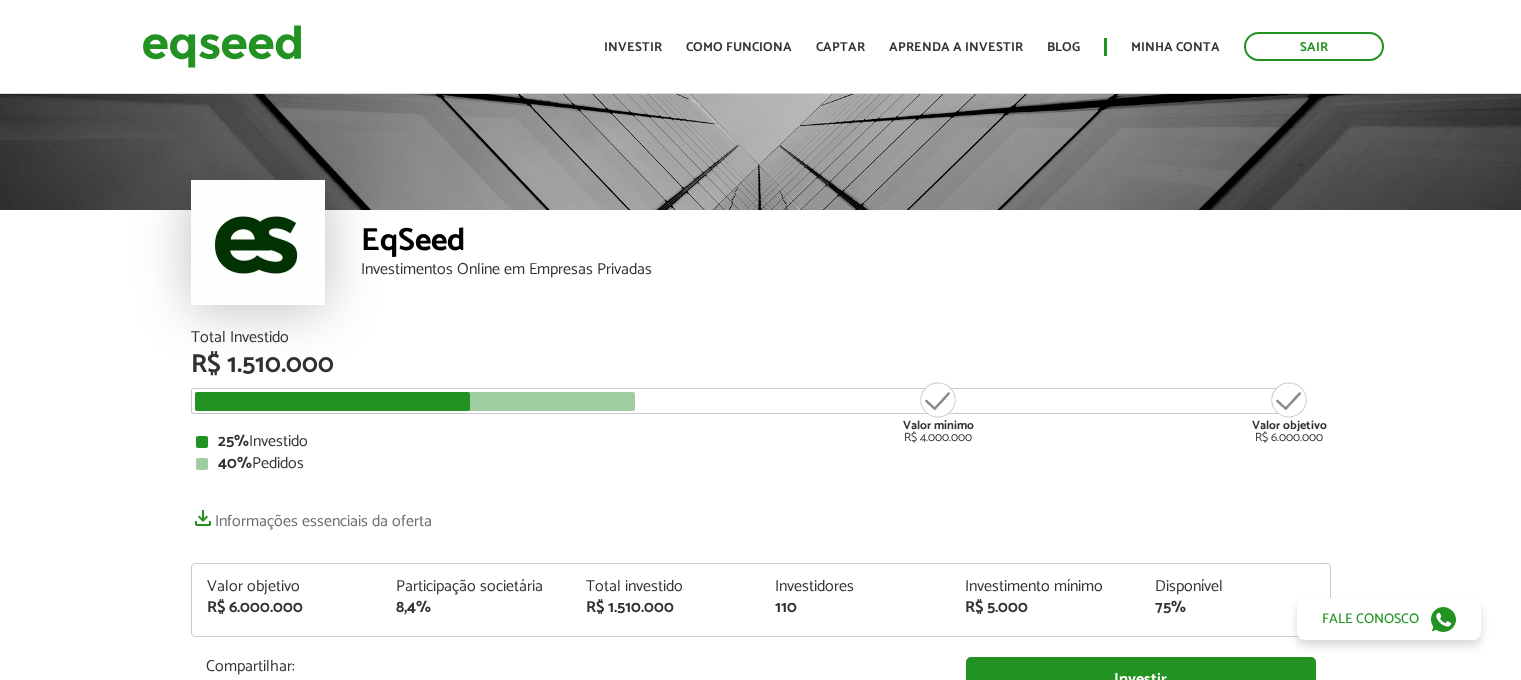 scroll, scrollTop: 400, scrollLeft: 0, axis: vertical 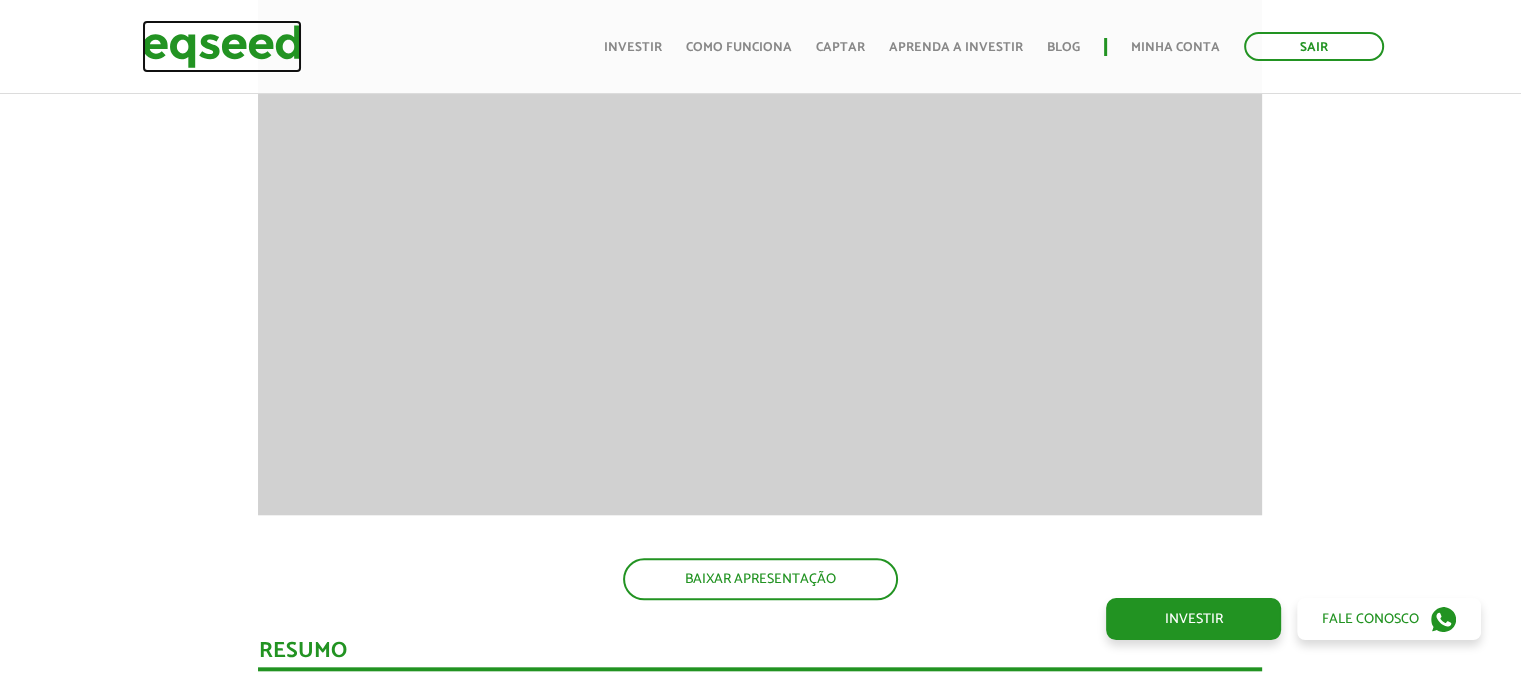 click at bounding box center (222, 46) 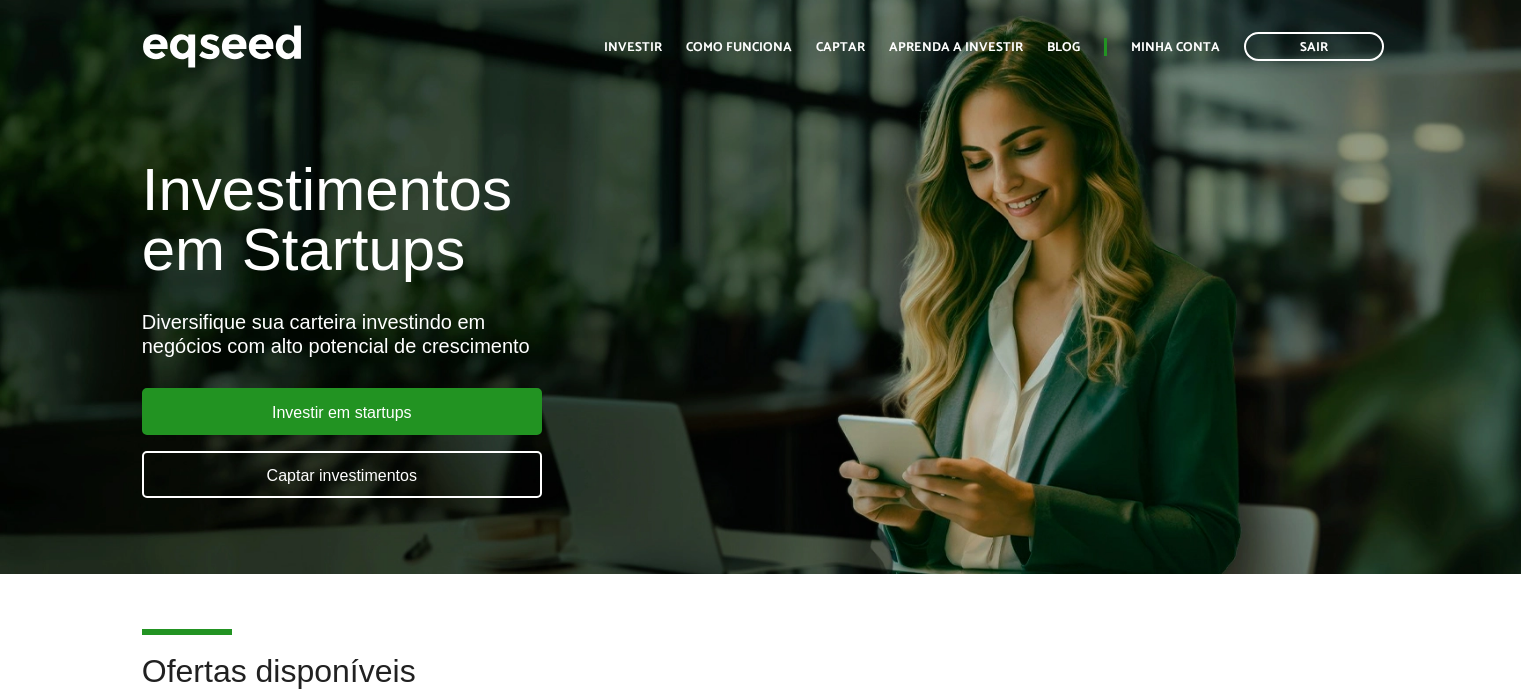 scroll, scrollTop: 0, scrollLeft: 0, axis: both 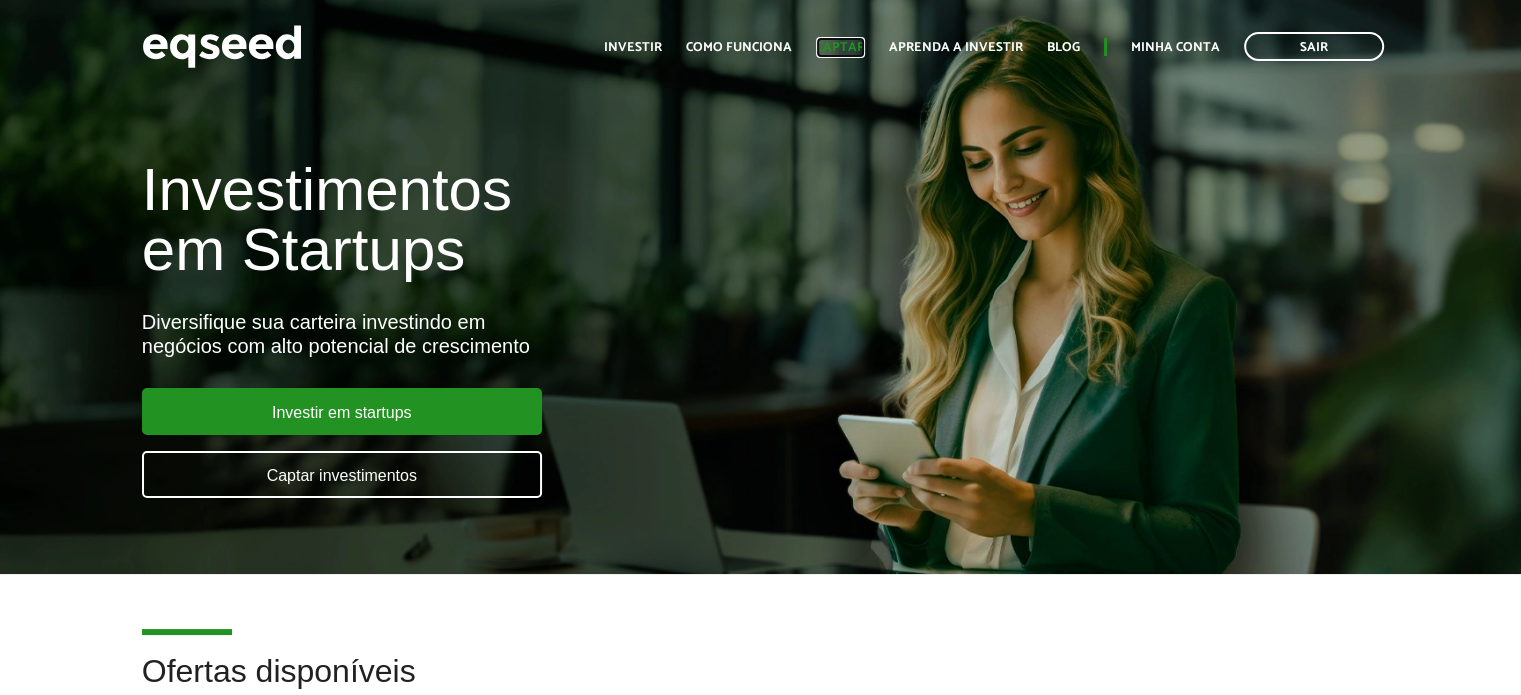click on "Captar" at bounding box center (840, 47) 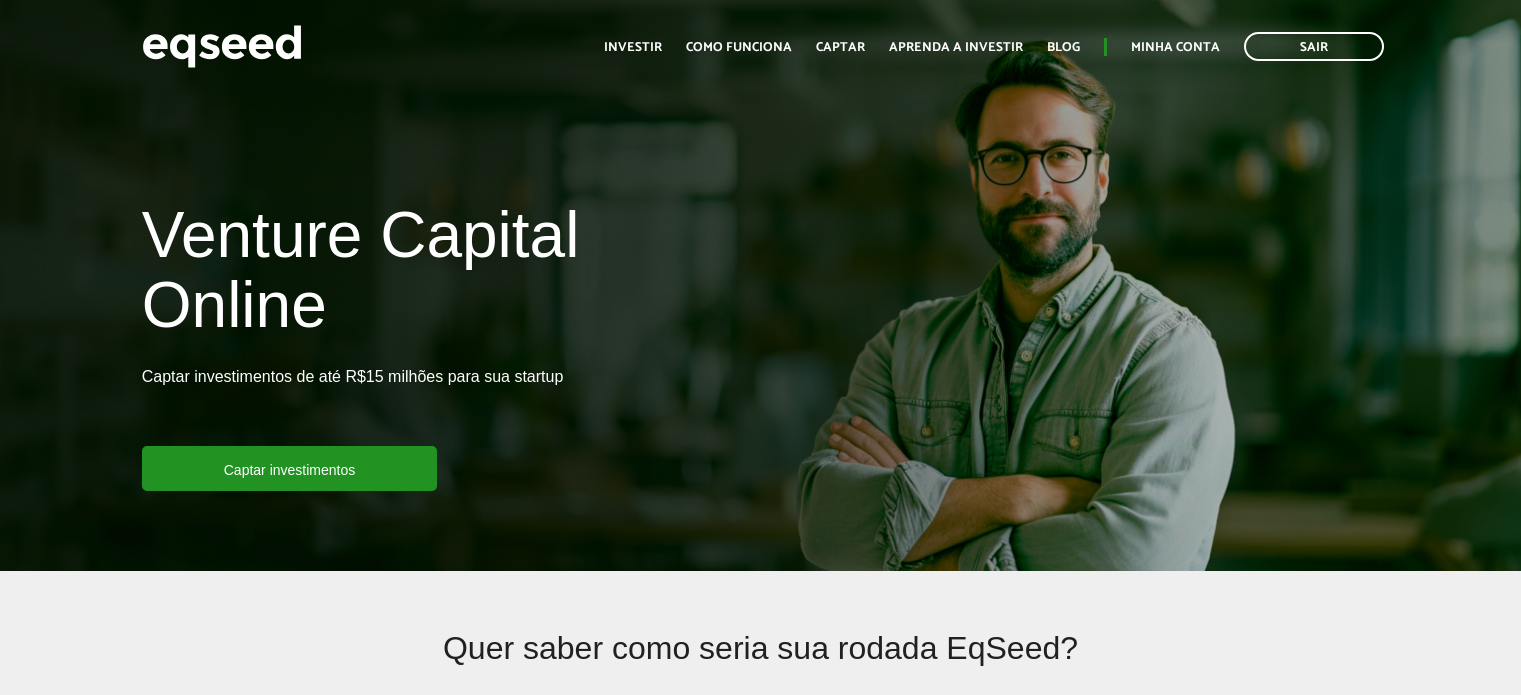 scroll, scrollTop: 0, scrollLeft: 0, axis: both 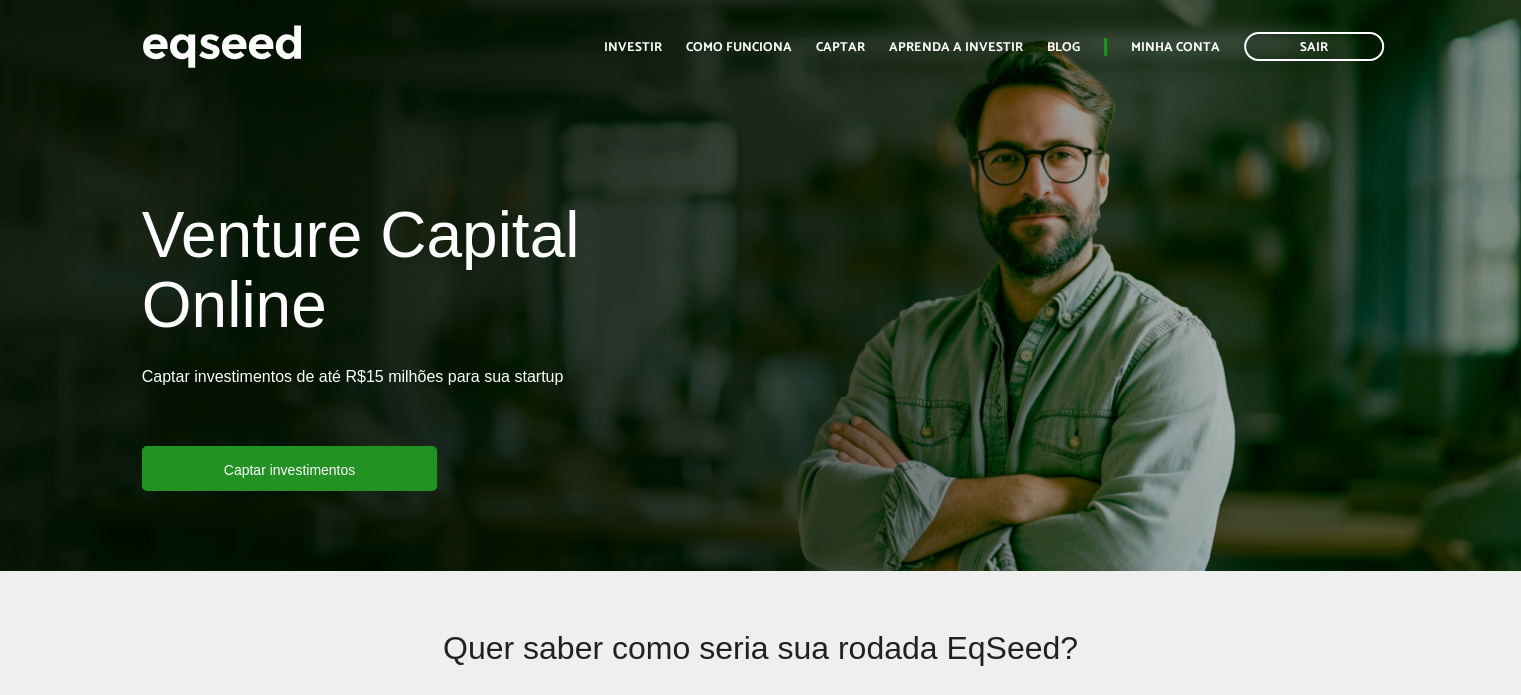 click on "Venture Capital Online" at bounding box center (444, 275) 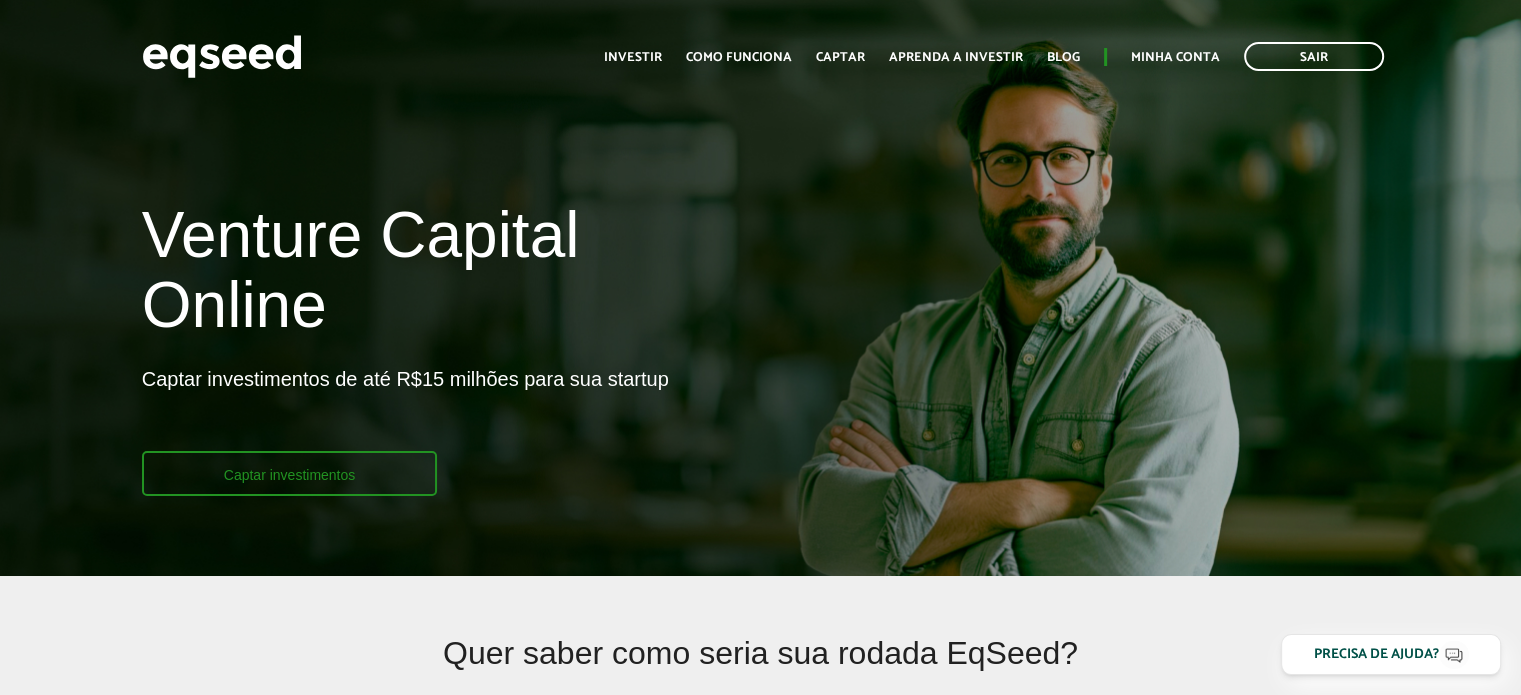 click on "Captar investimentos" at bounding box center (290, 473) 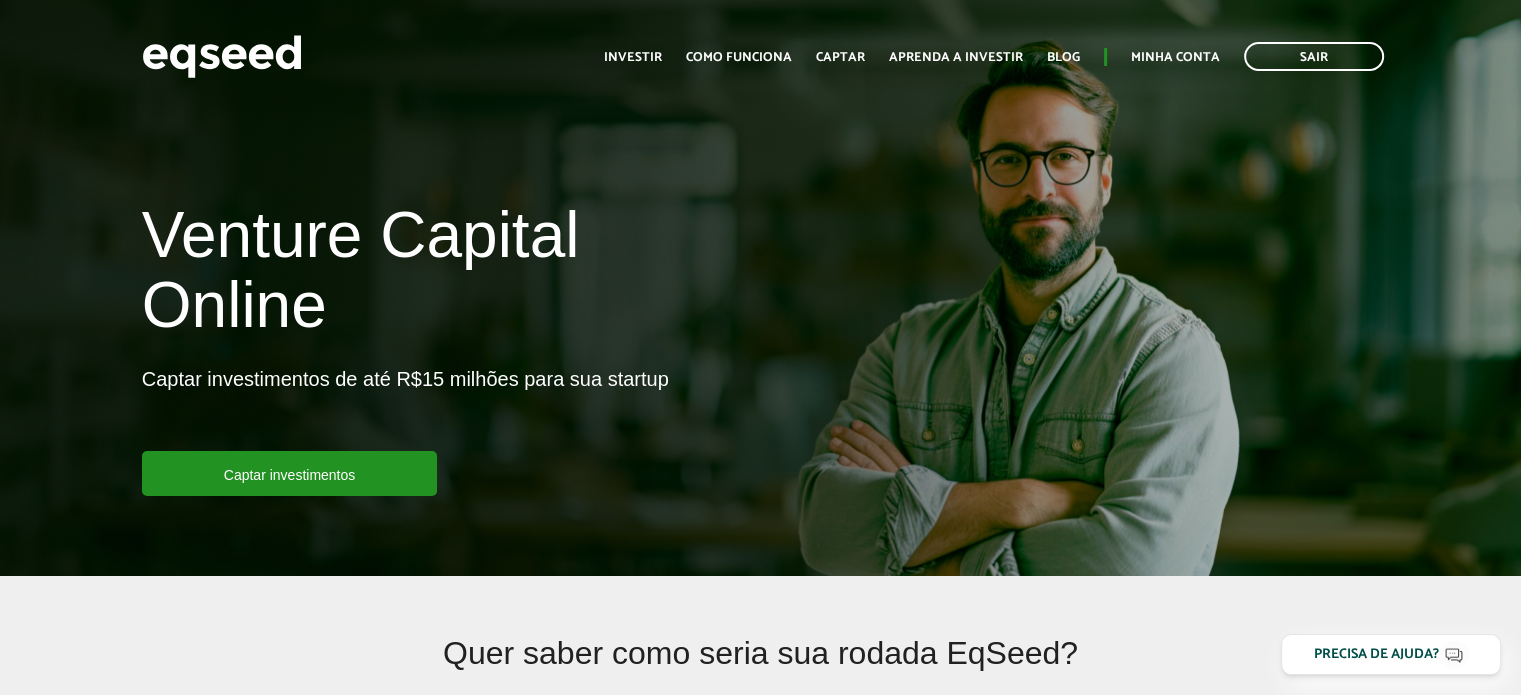 scroll, scrollTop: 200, scrollLeft: 0, axis: vertical 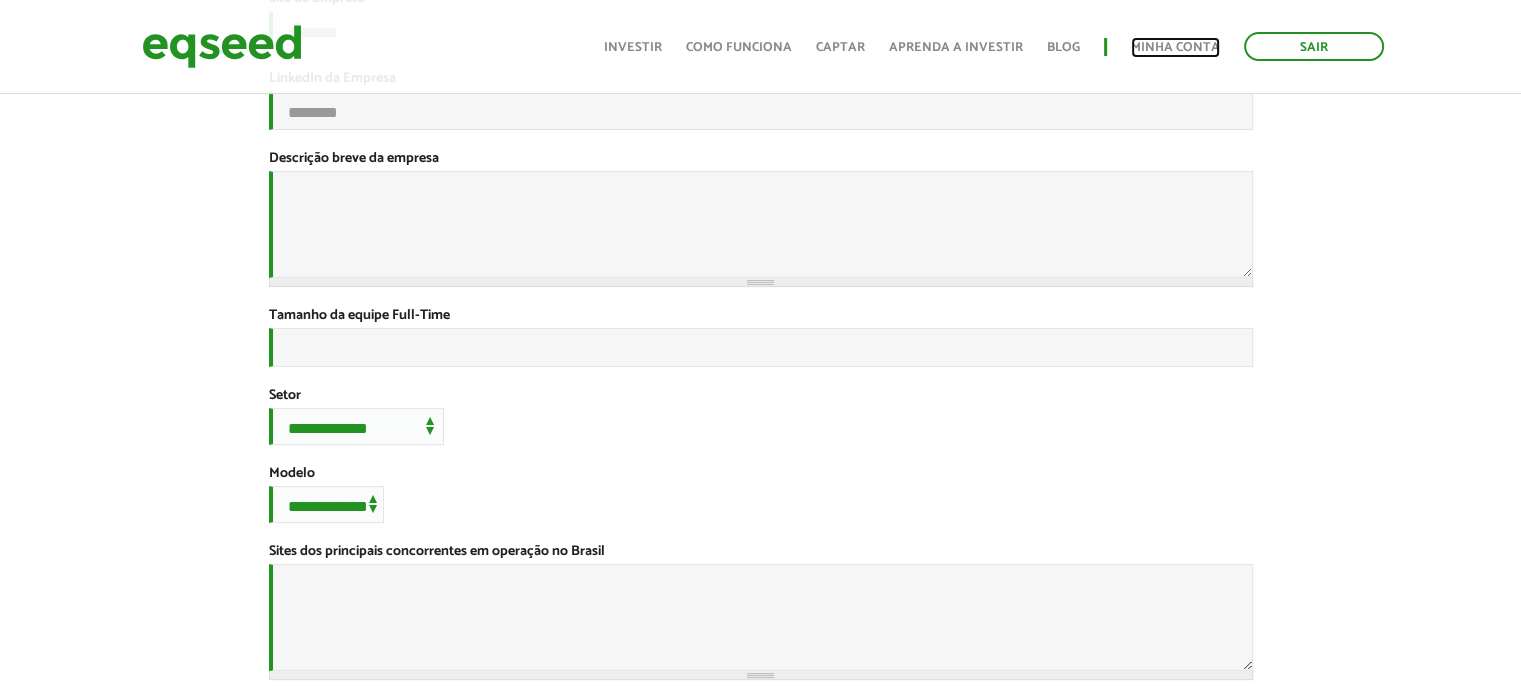 click on "Minha conta" at bounding box center (1175, 47) 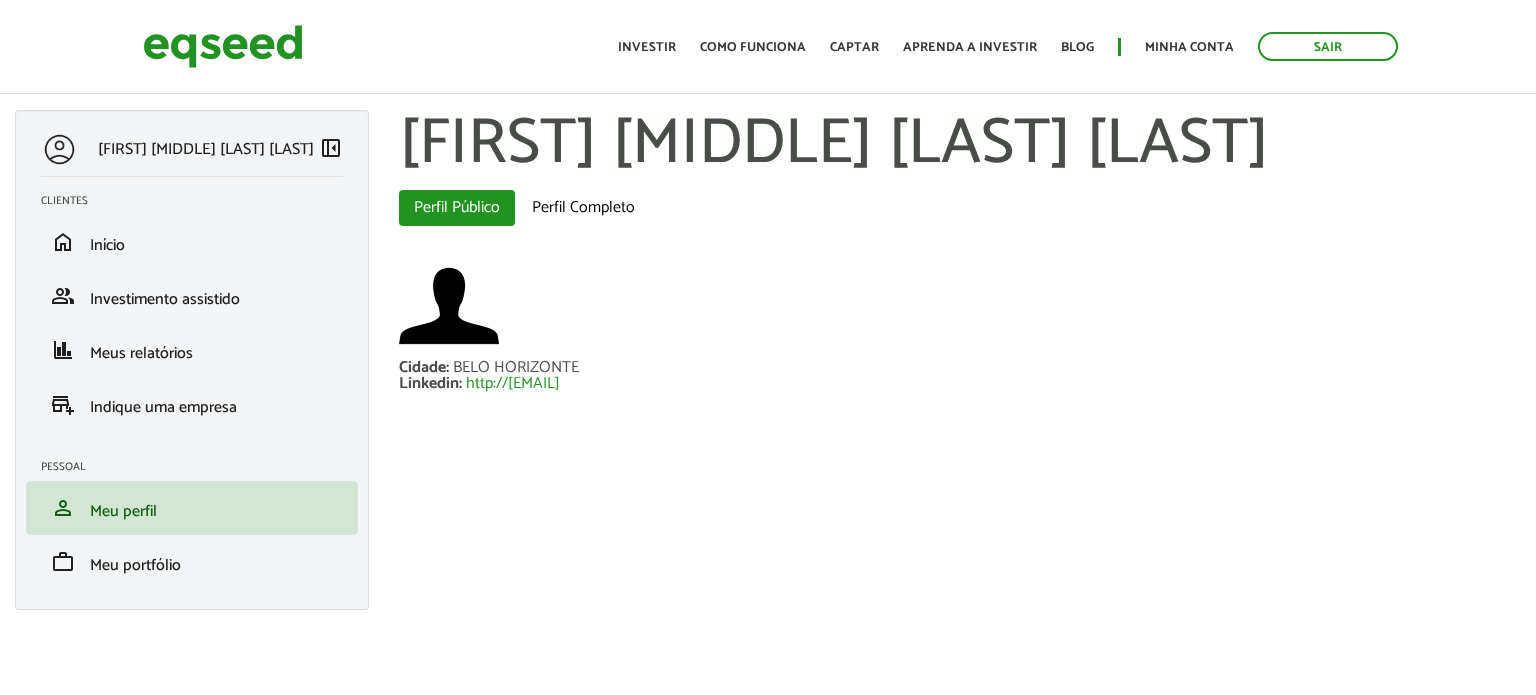 scroll, scrollTop: 0, scrollLeft: 0, axis: both 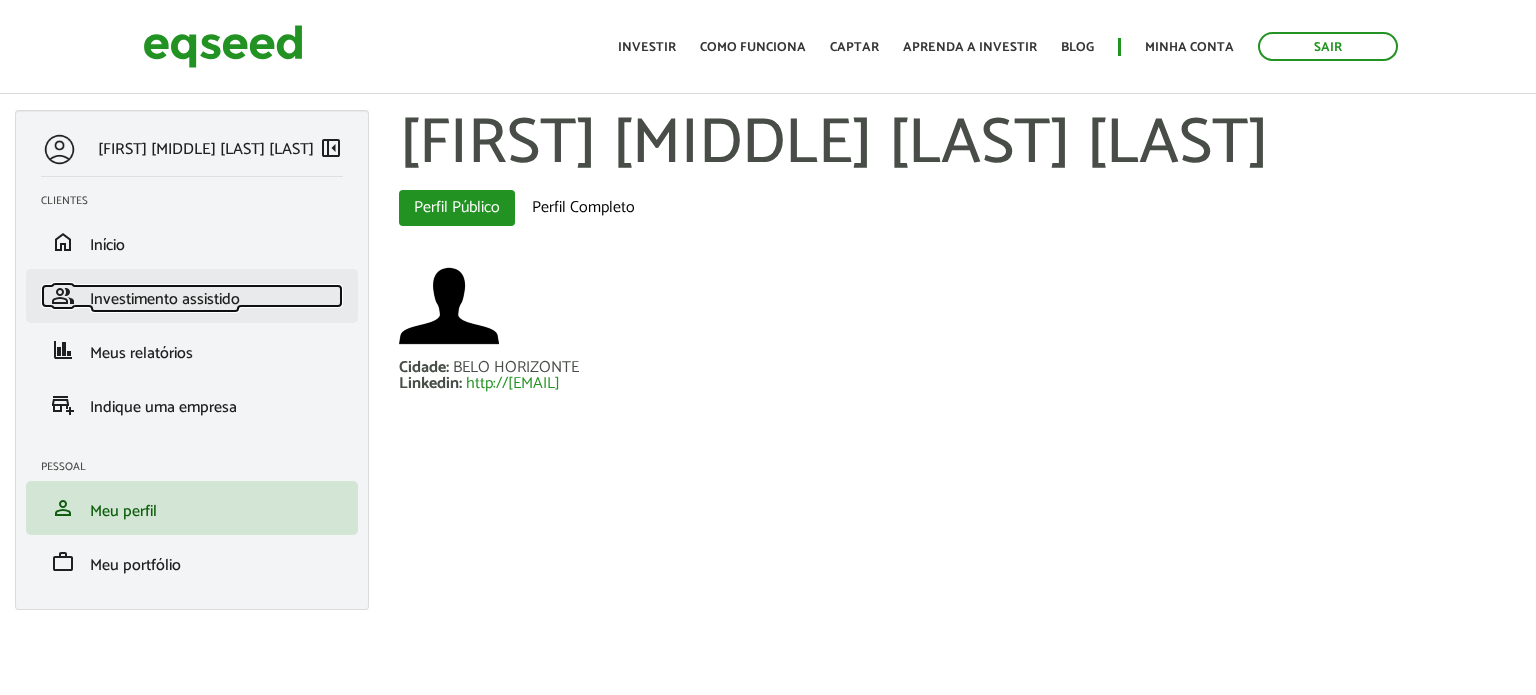 click on "Investimento assistido" at bounding box center [165, 299] 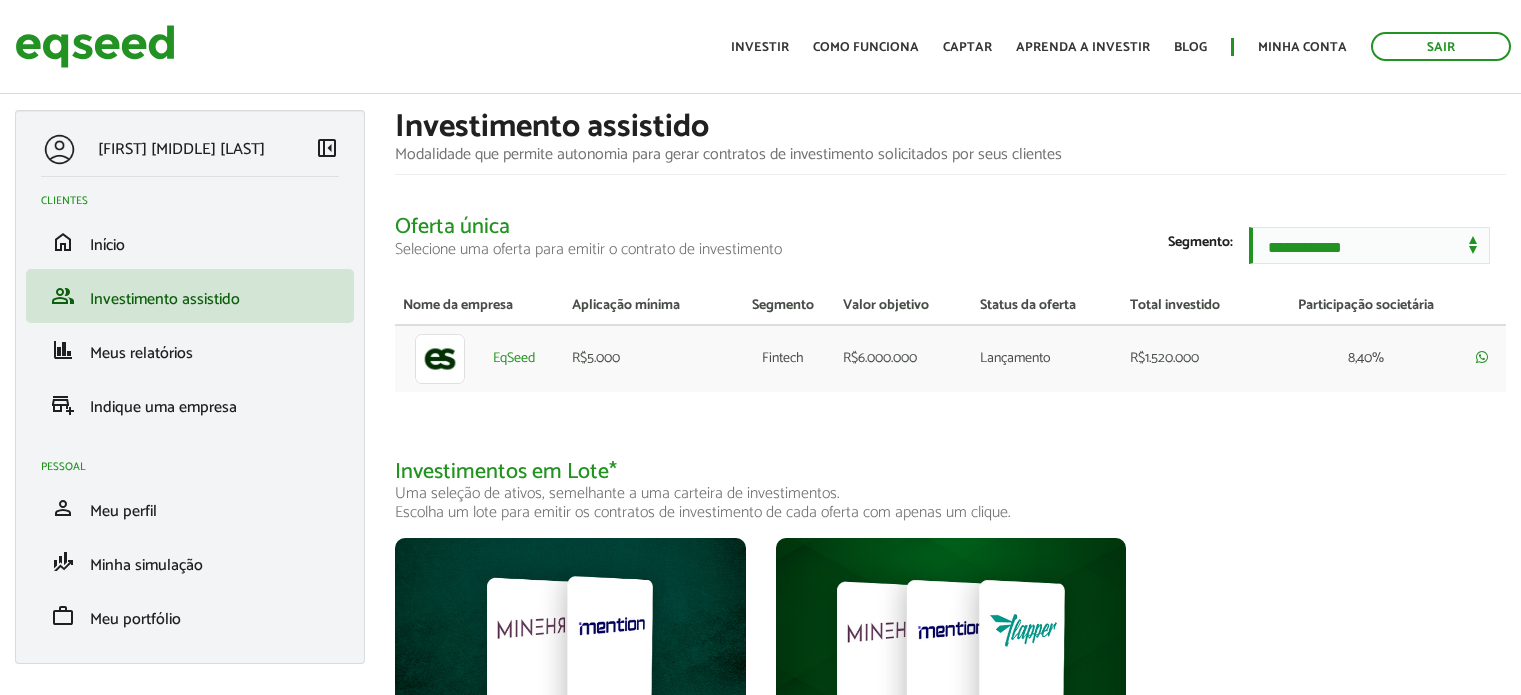 scroll, scrollTop: 0, scrollLeft: 0, axis: both 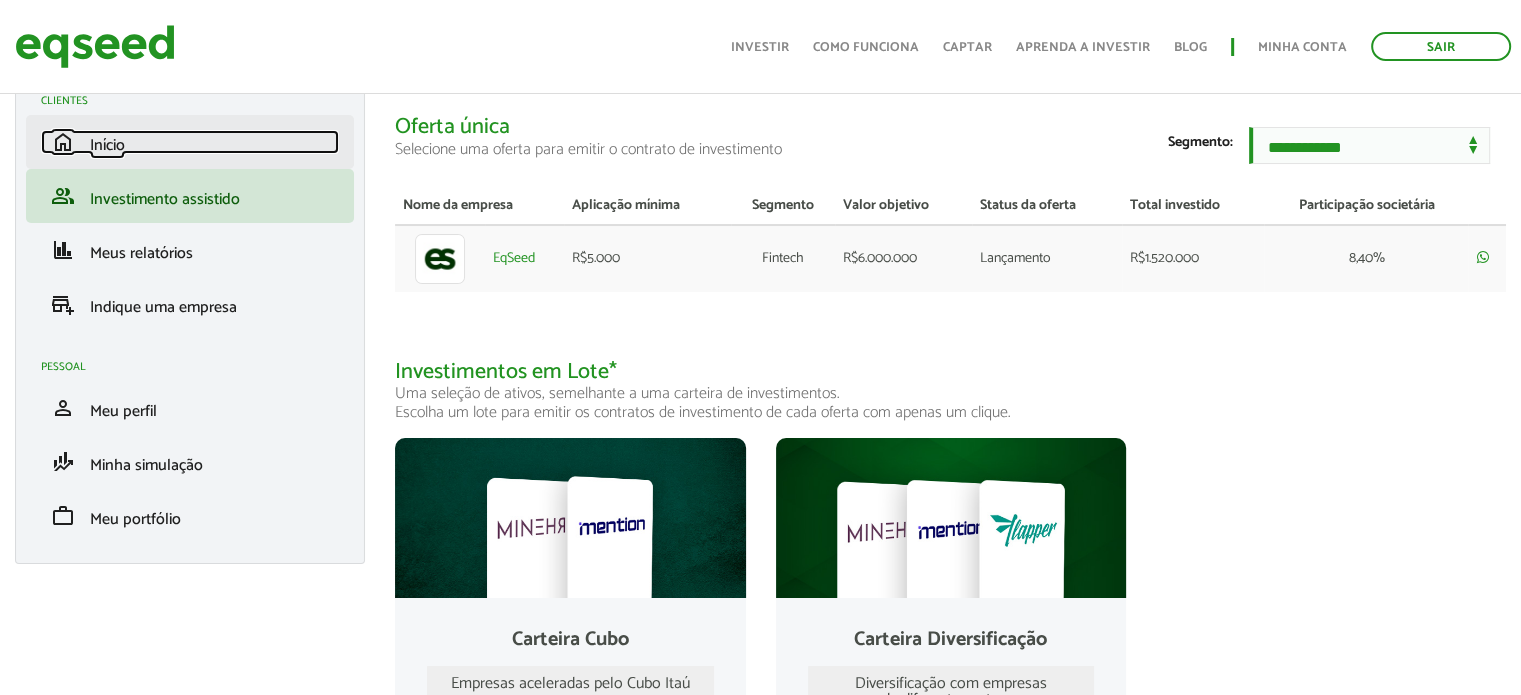 click on "home Início" at bounding box center (190, 142) 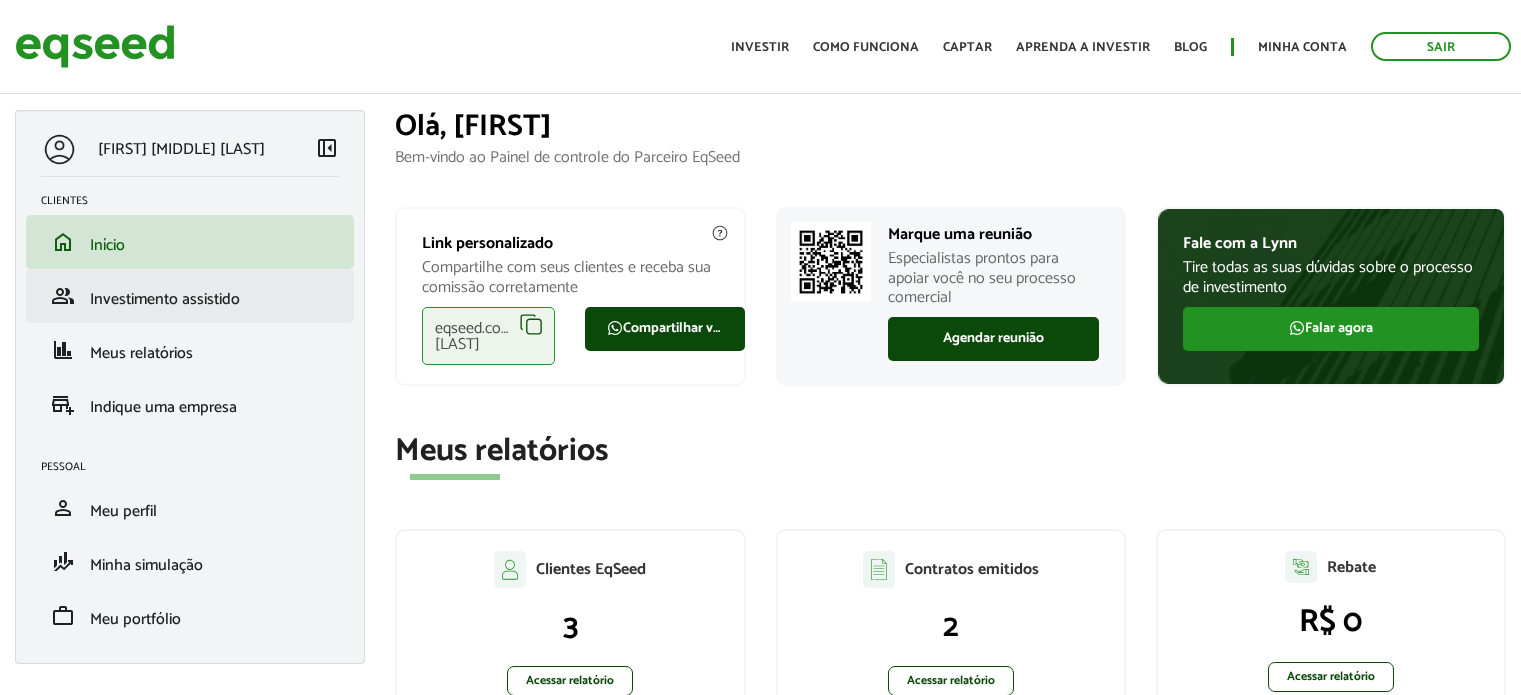 scroll, scrollTop: 0, scrollLeft: 0, axis: both 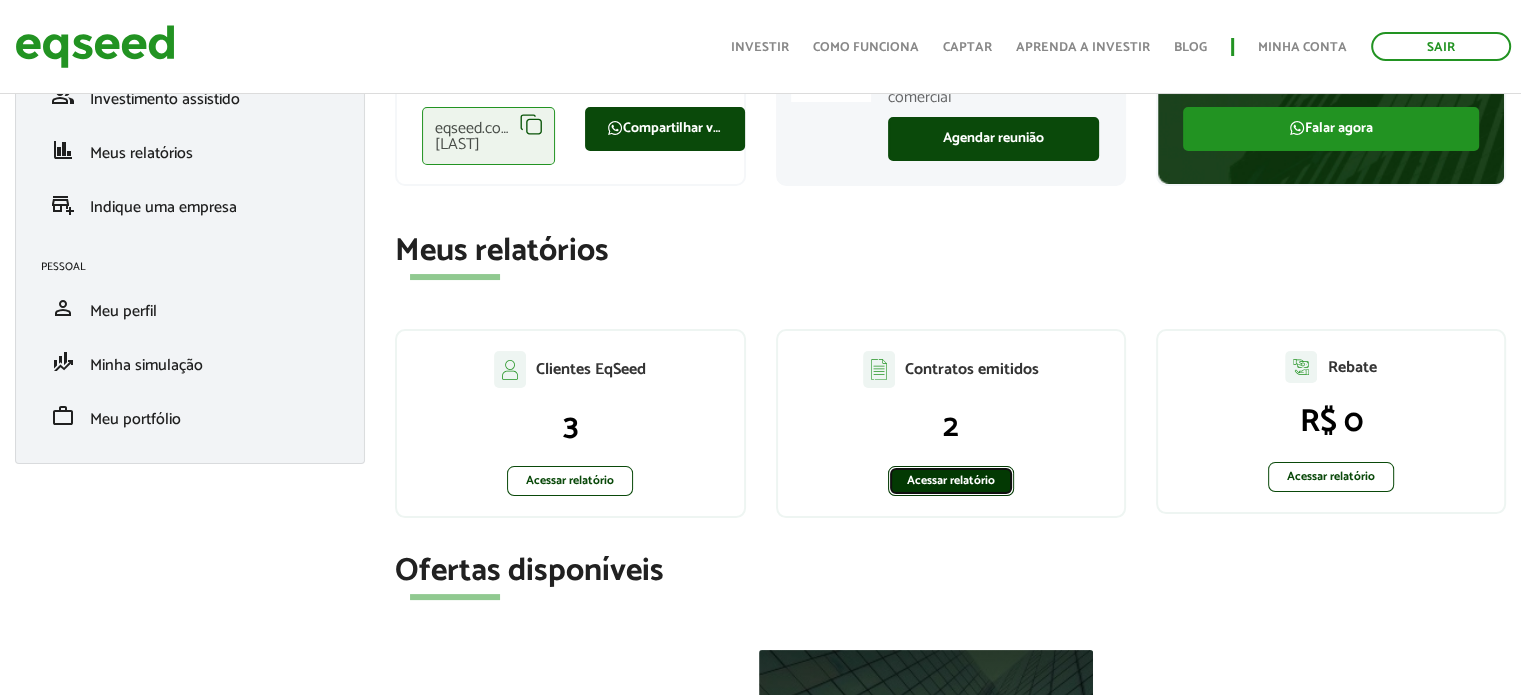 click on "Acessar relatório" at bounding box center [951, 481] 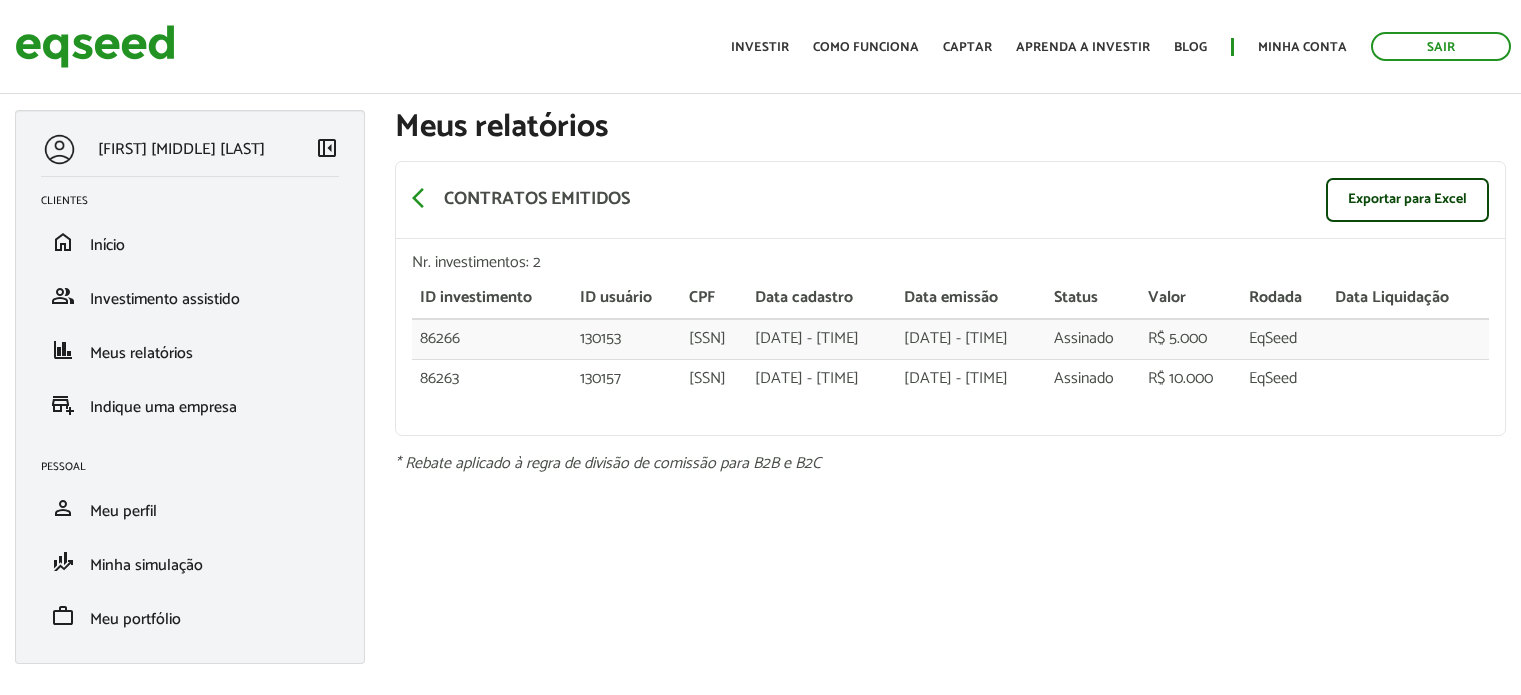 scroll, scrollTop: 0, scrollLeft: 0, axis: both 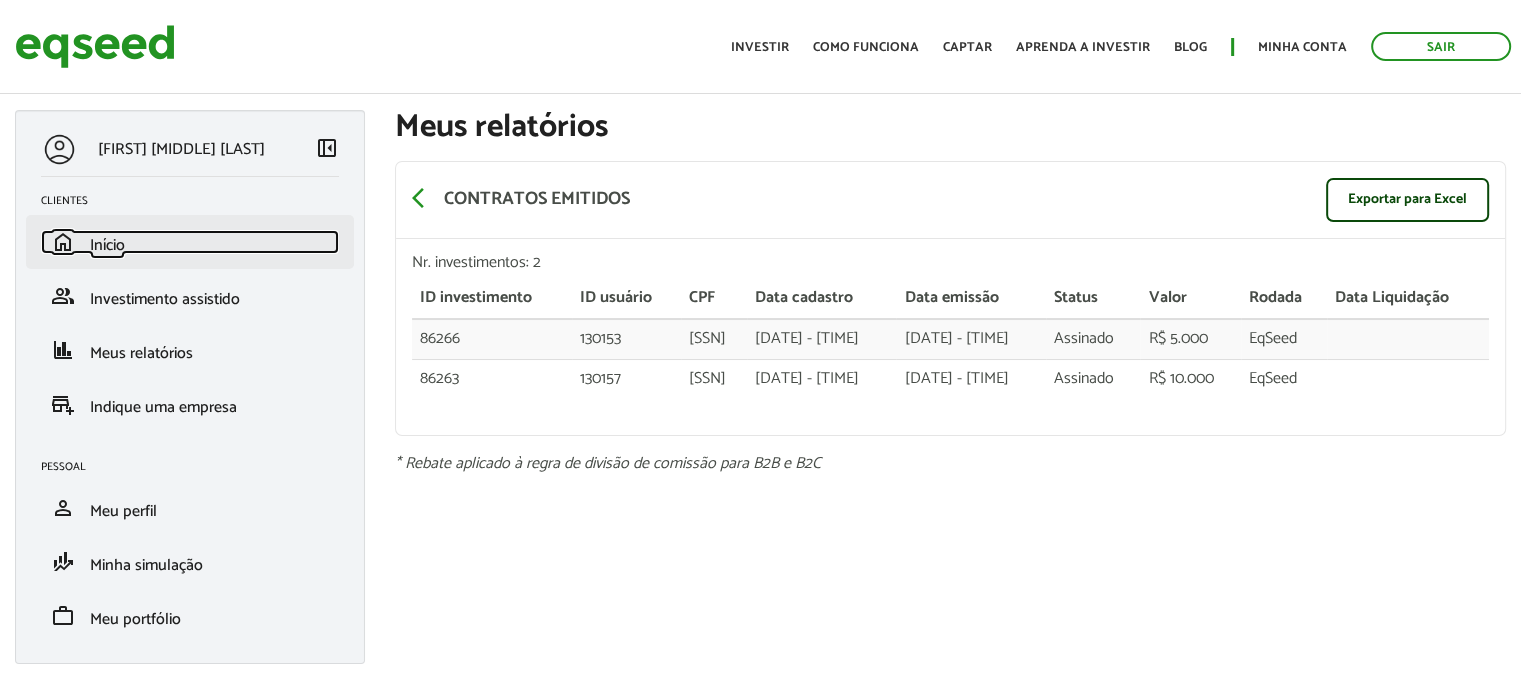click on "Início" at bounding box center [107, 245] 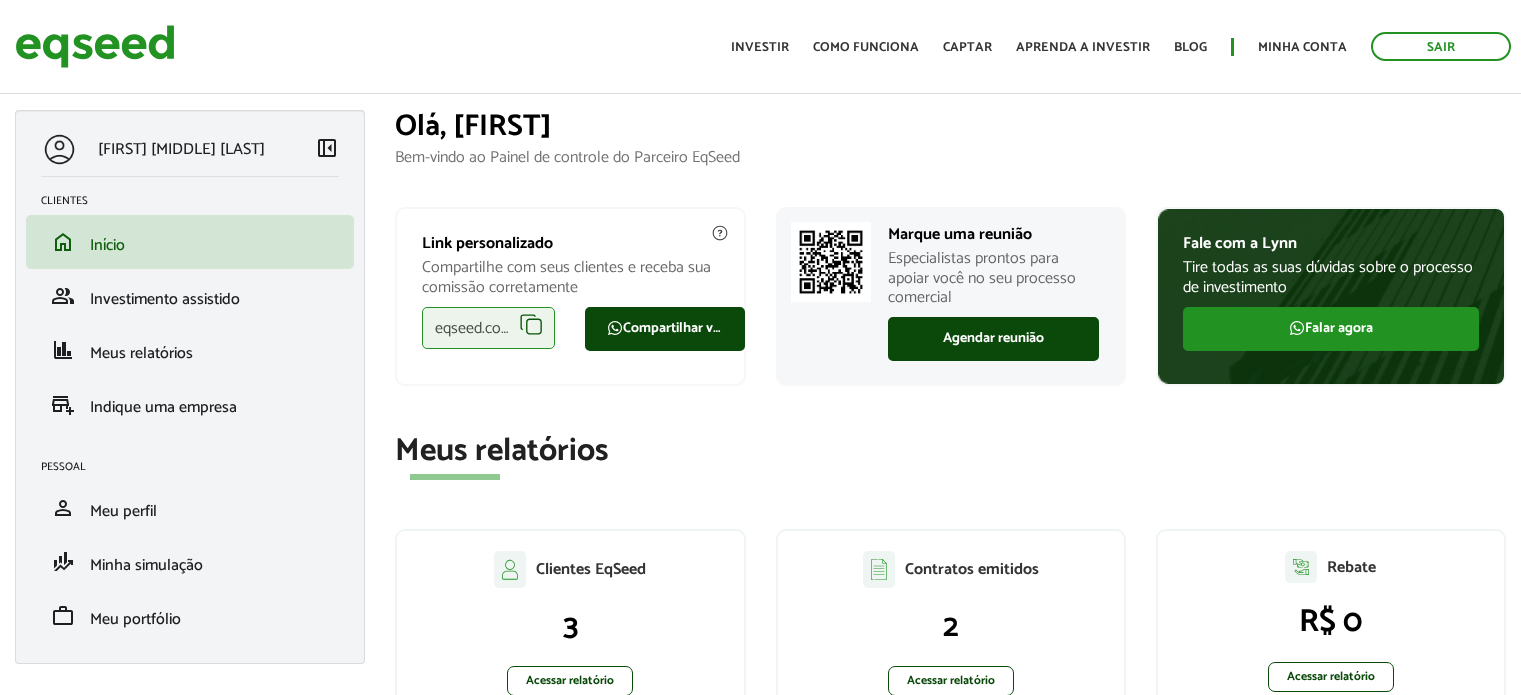 scroll, scrollTop: 0, scrollLeft: 0, axis: both 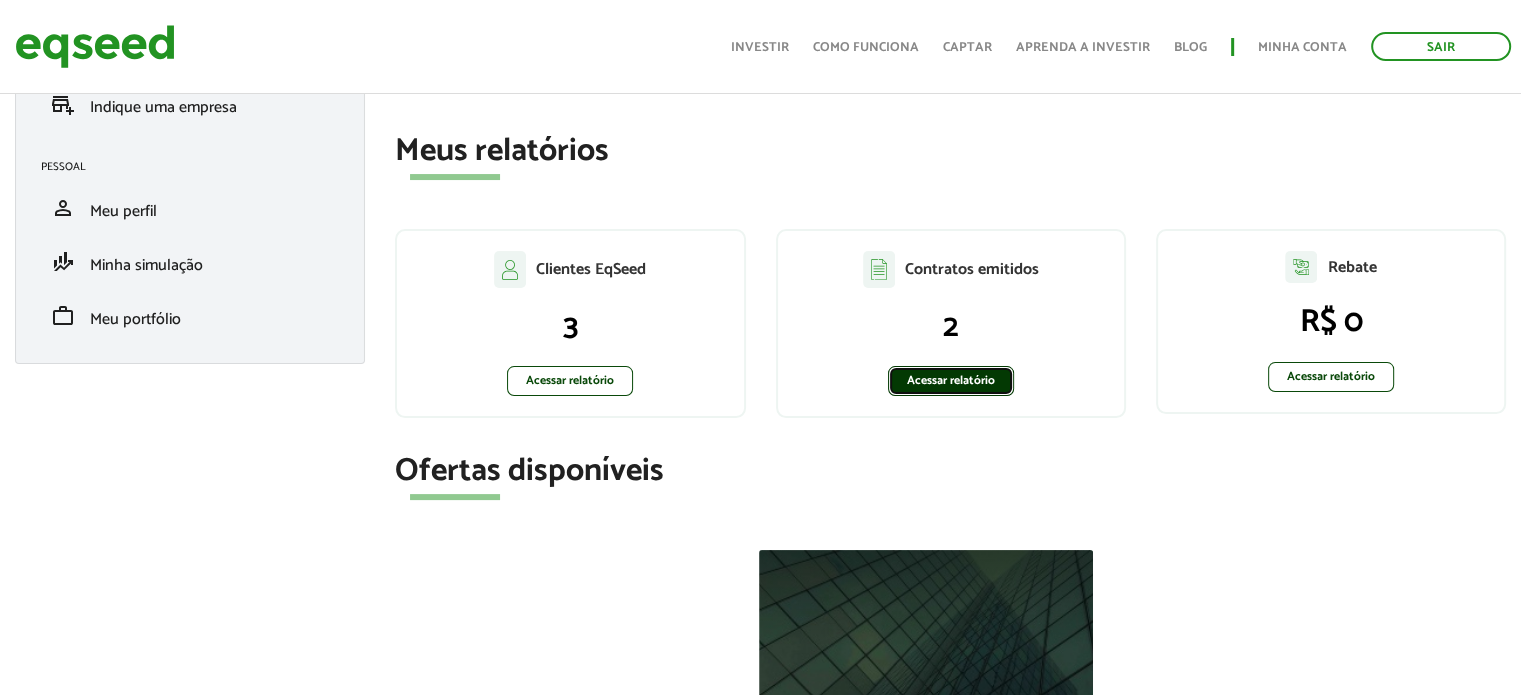 click on "Acessar relatório" at bounding box center (951, 381) 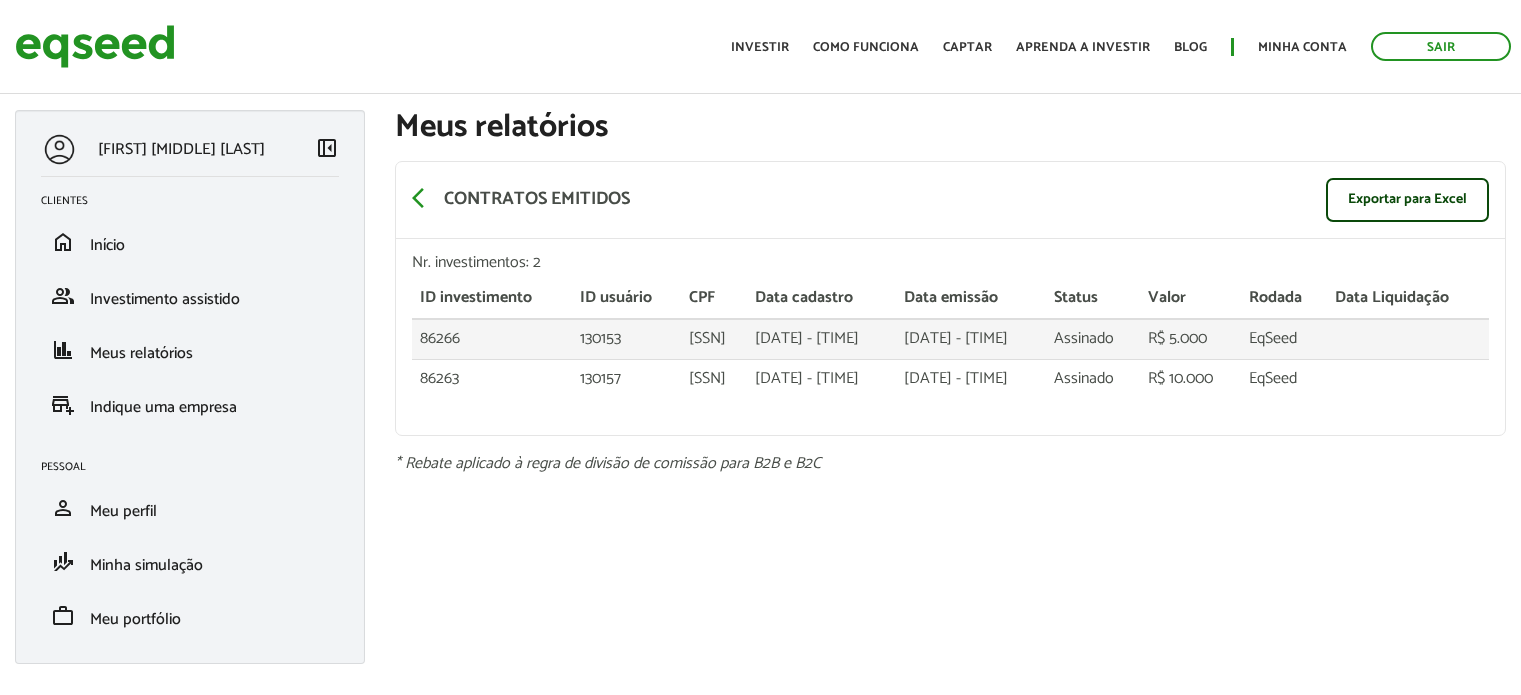 scroll, scrollTop: 0, scrollLeft: 0, axis: both 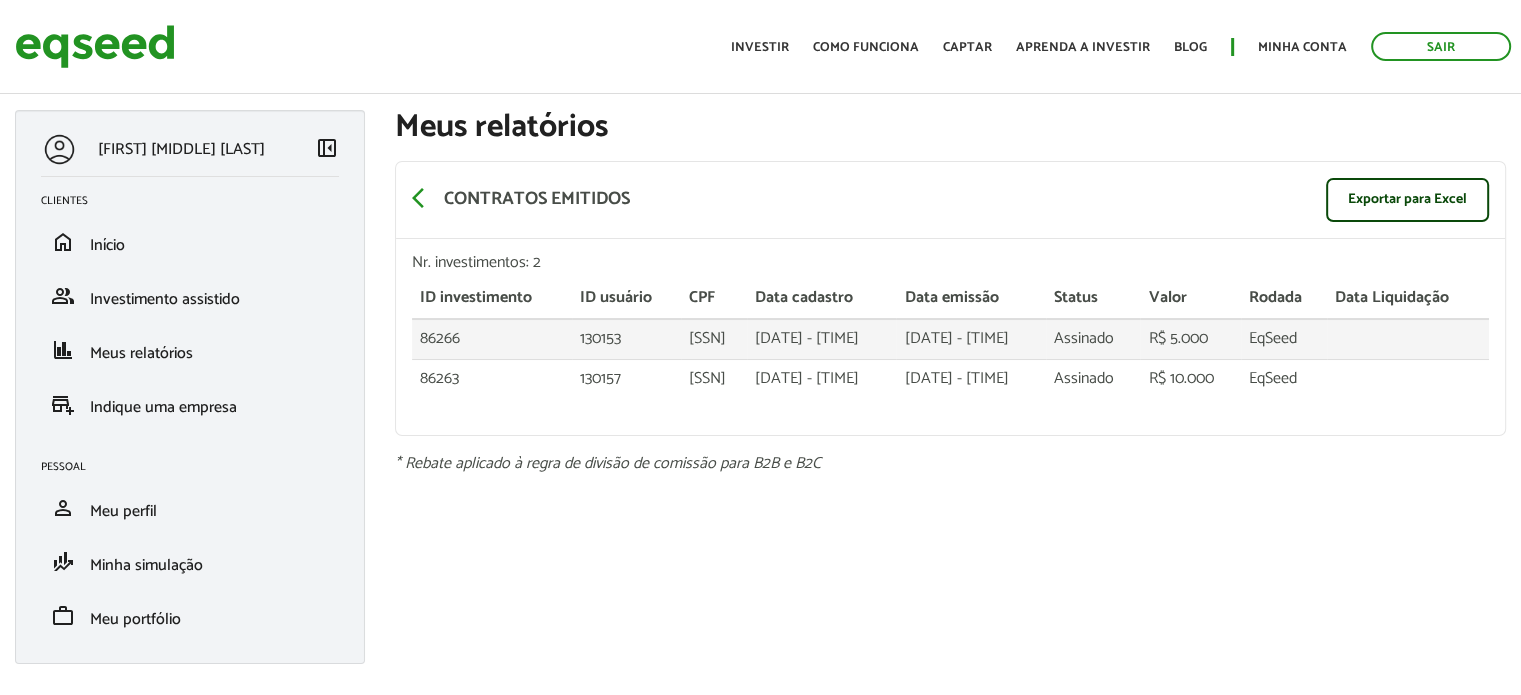 click on "86266" at bounding box center [491, 339] 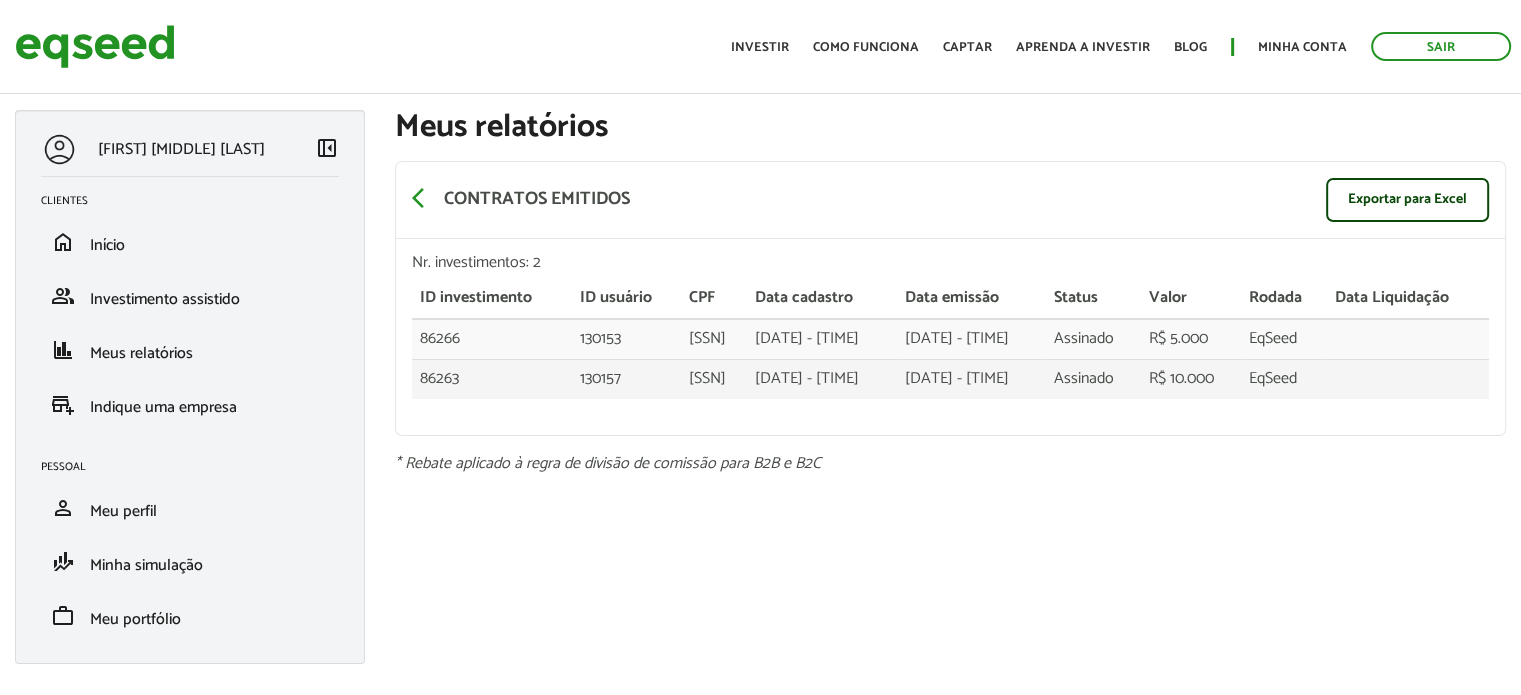 click on "86263" at bounding box center [491, 339] 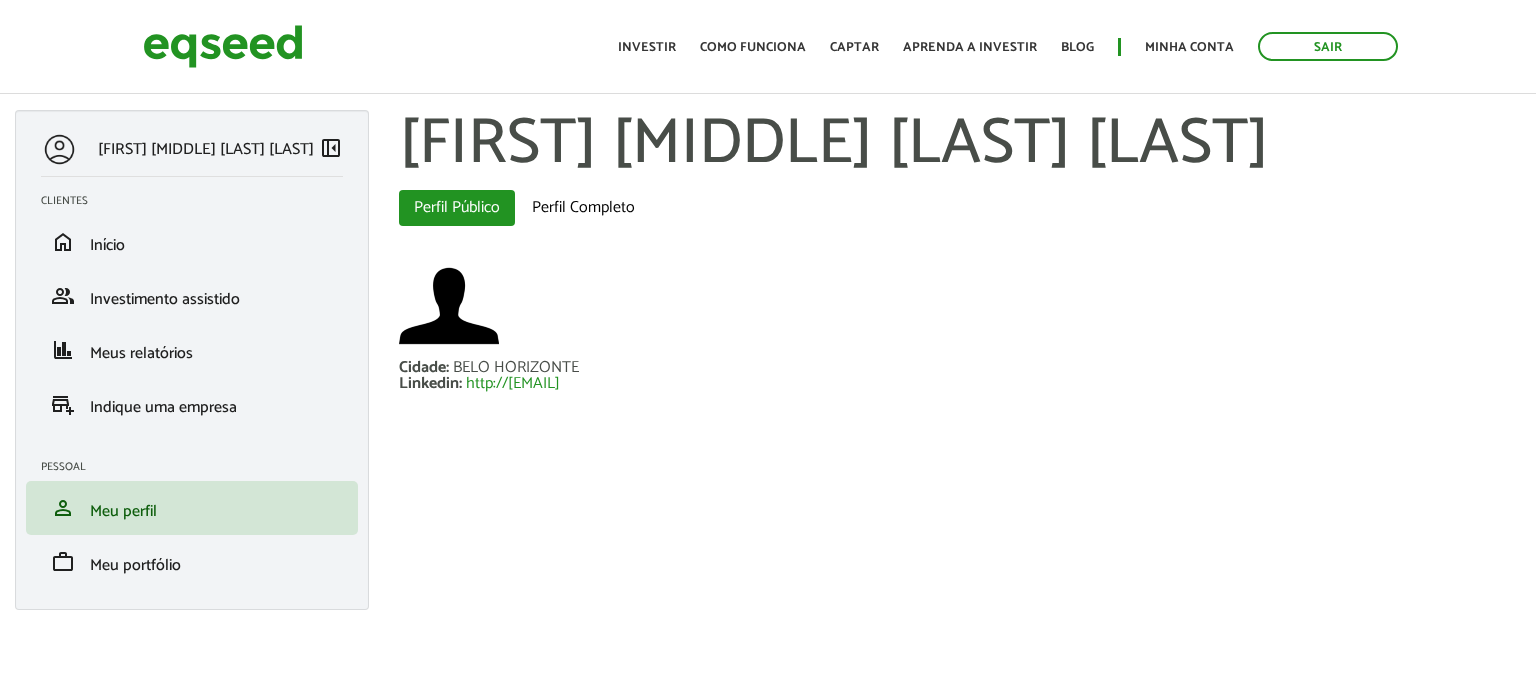 scroll, scrollTop: 0, scrollLeft: 0, axis: both 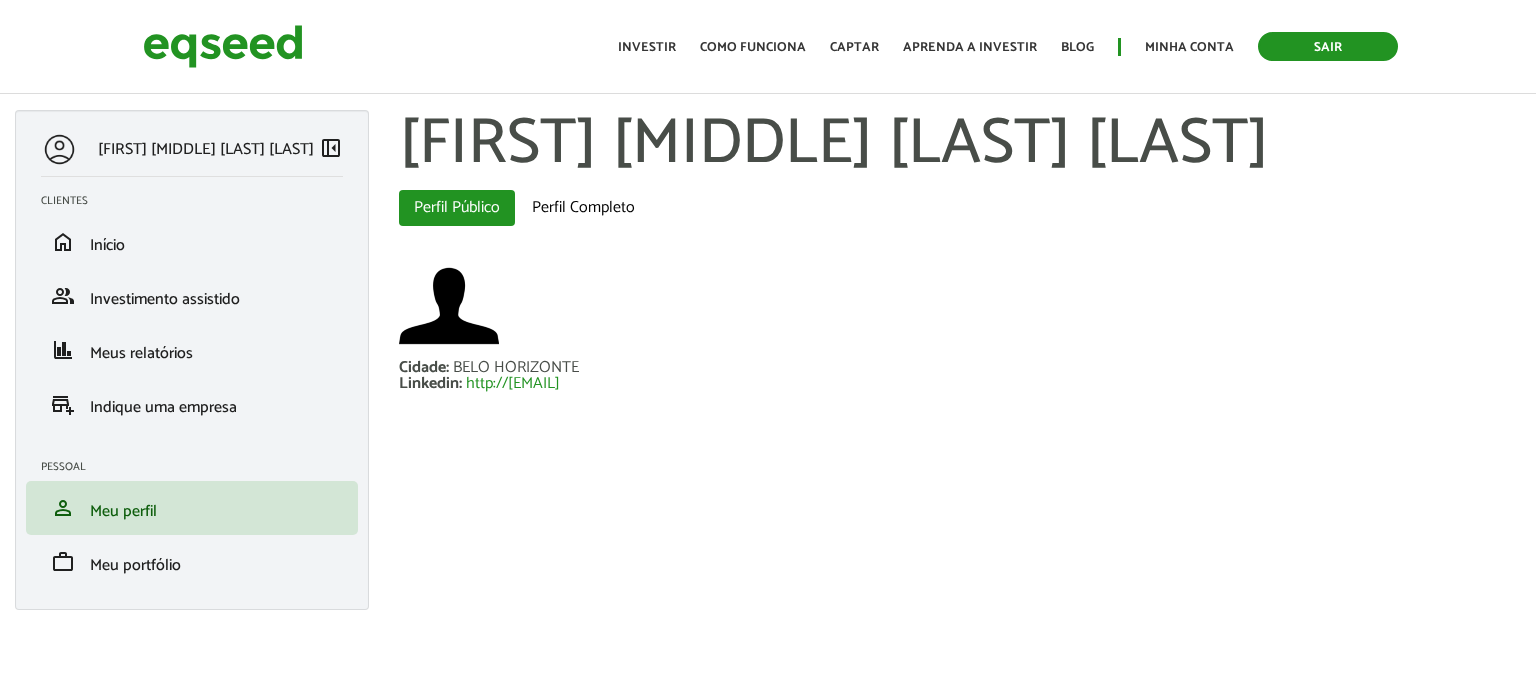 click on "Sair" at bounding box center (1328, 46) 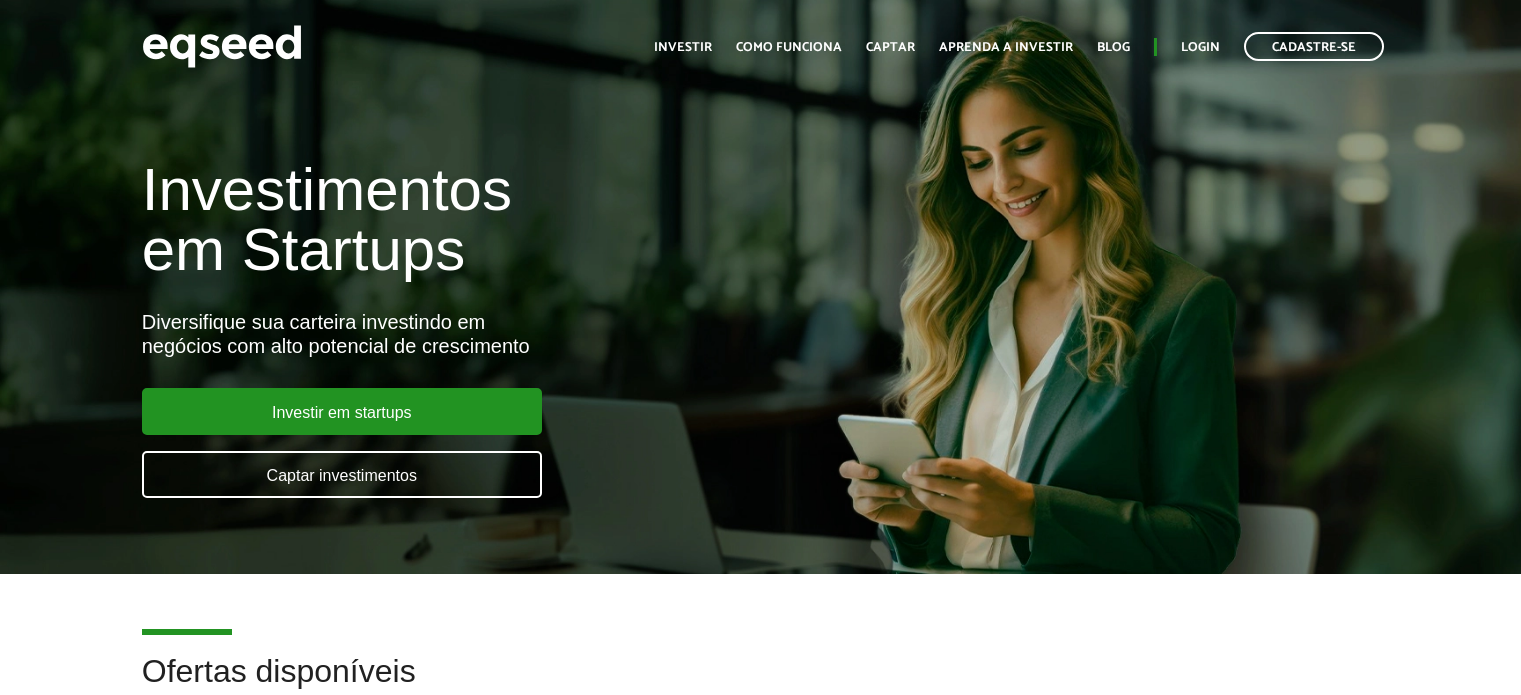 scroll, scrollTop: 0, scrollLeft: 0, axis: both 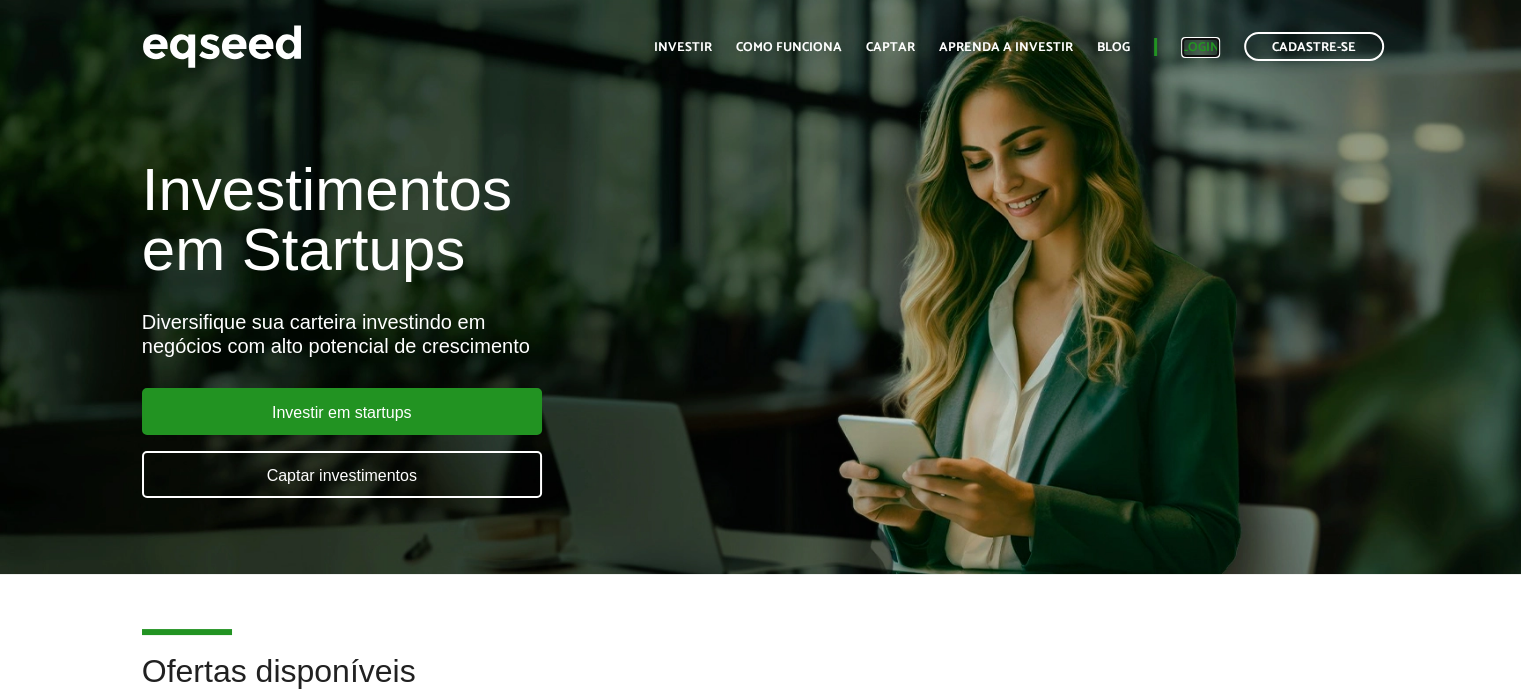 click on "Login" at bounding box center (1200, 47) 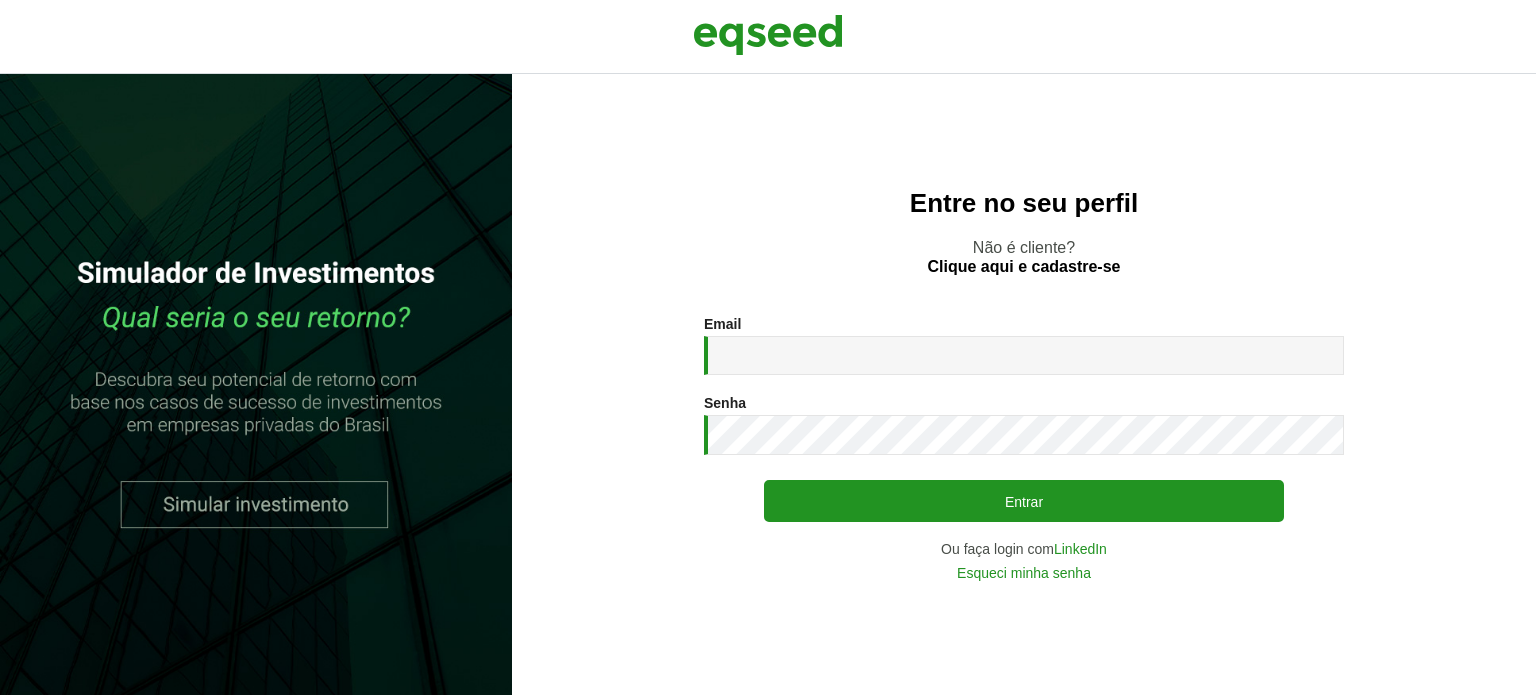 scroll, scrollTop: 0, scrollLeft: 0, axis: both 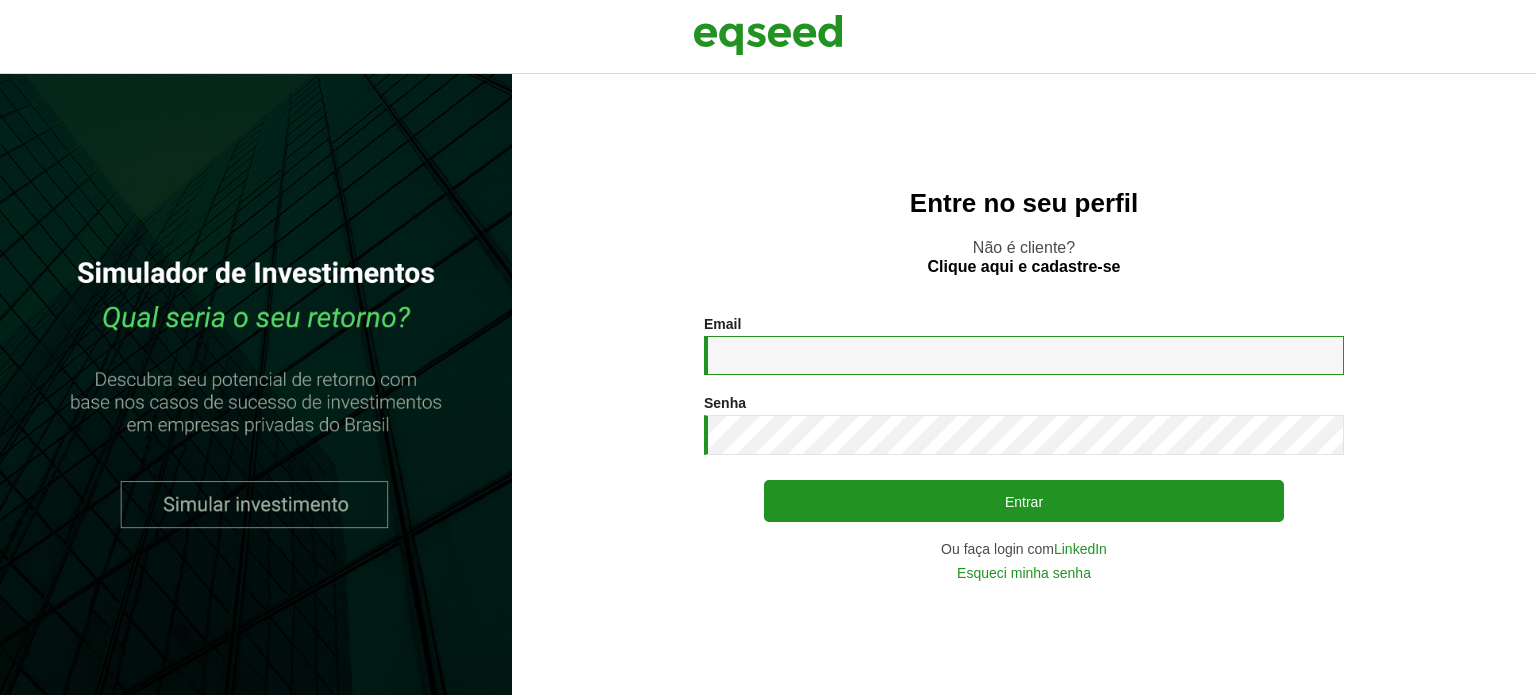 type on "**********" 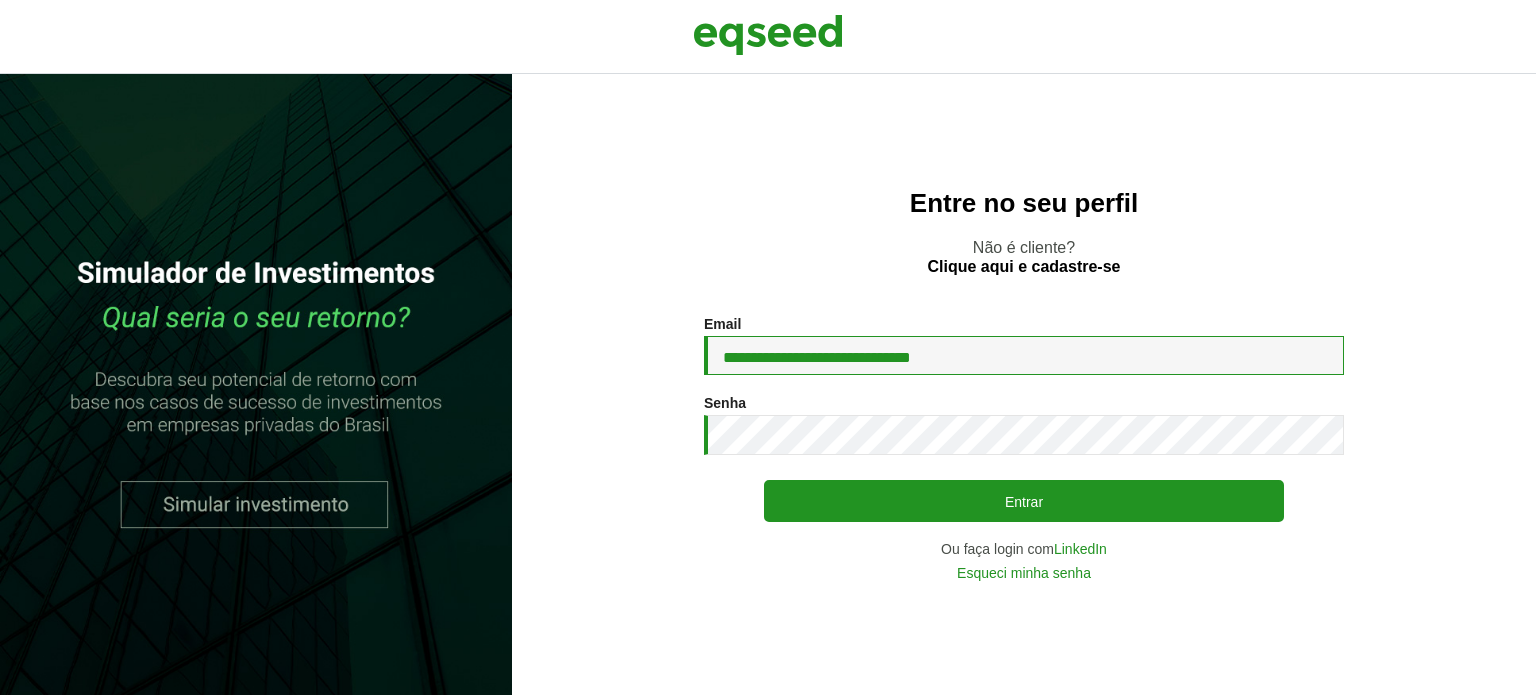 click on "**********" at bounding box center [1024, 355] 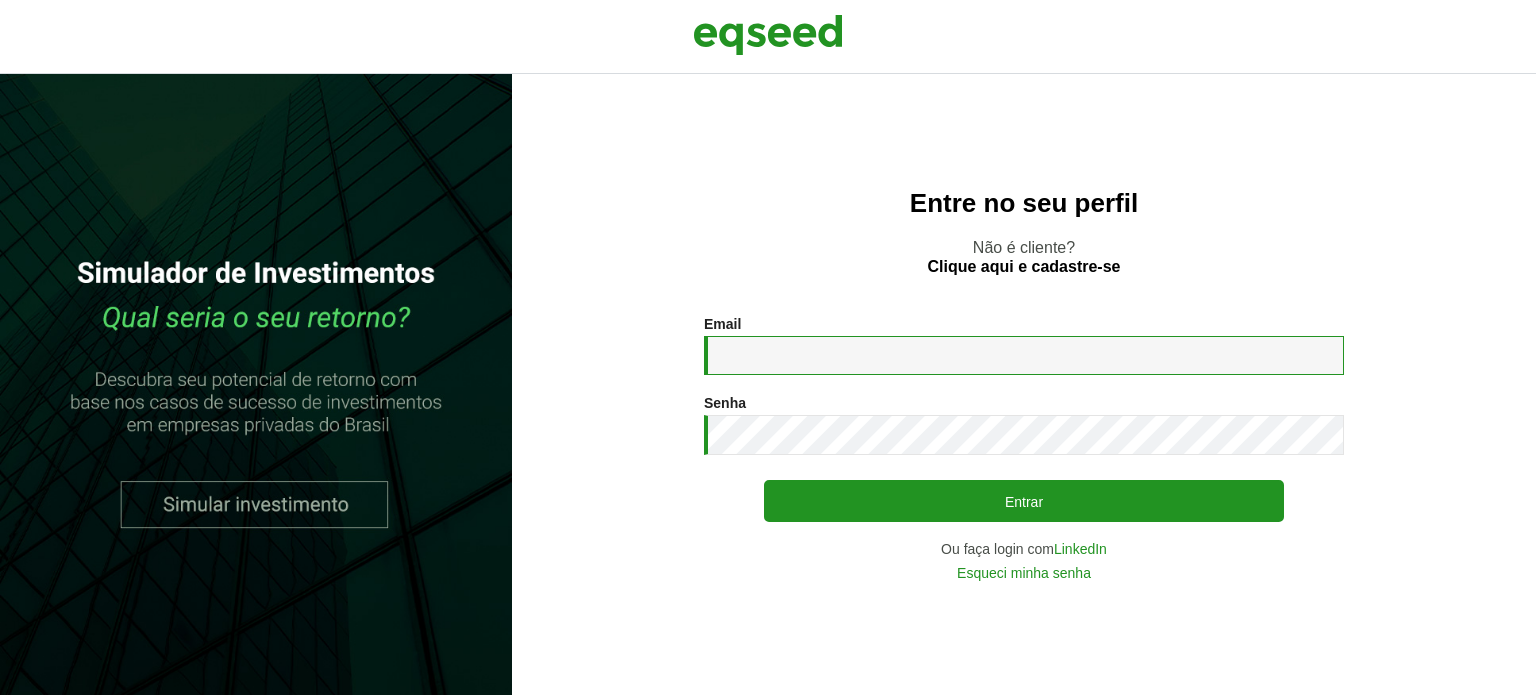 type 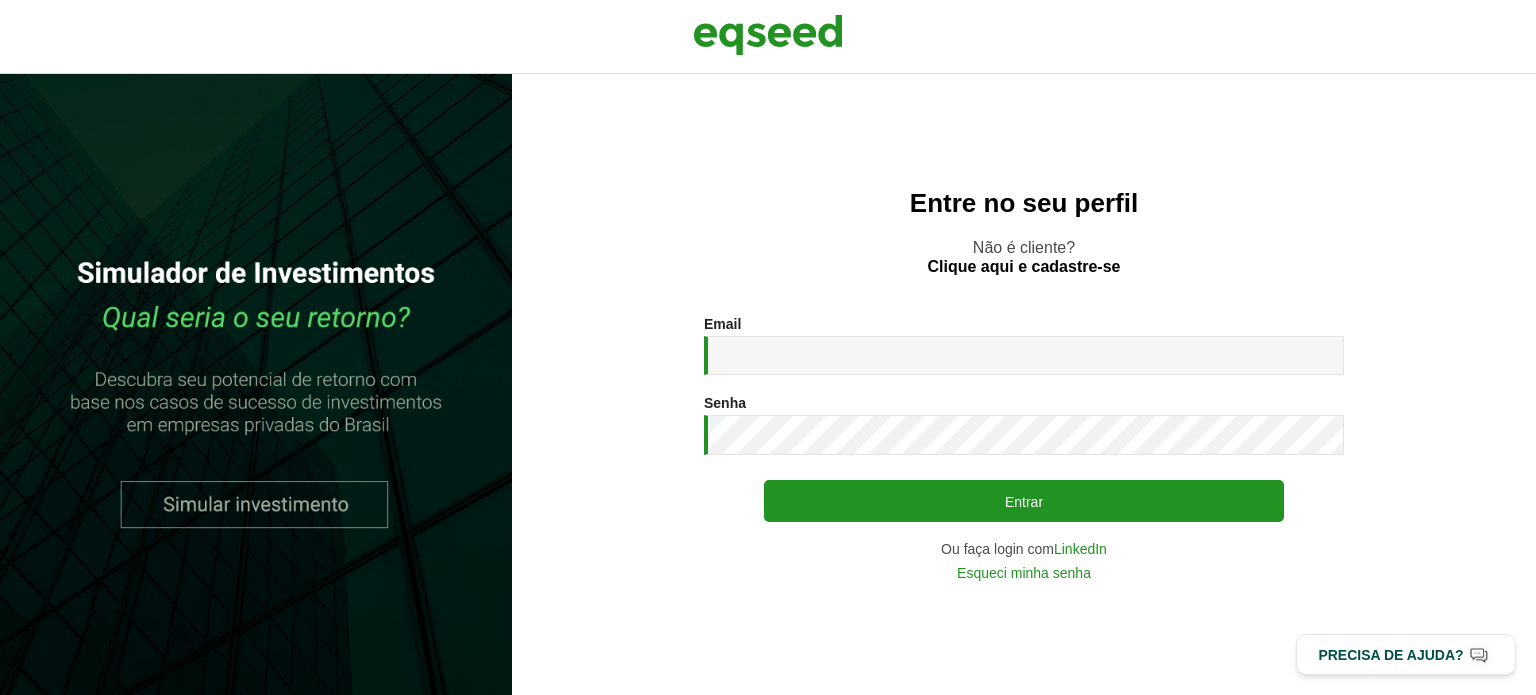 scroll, scrollTop: 0, scrollLeft: 0, axis: both 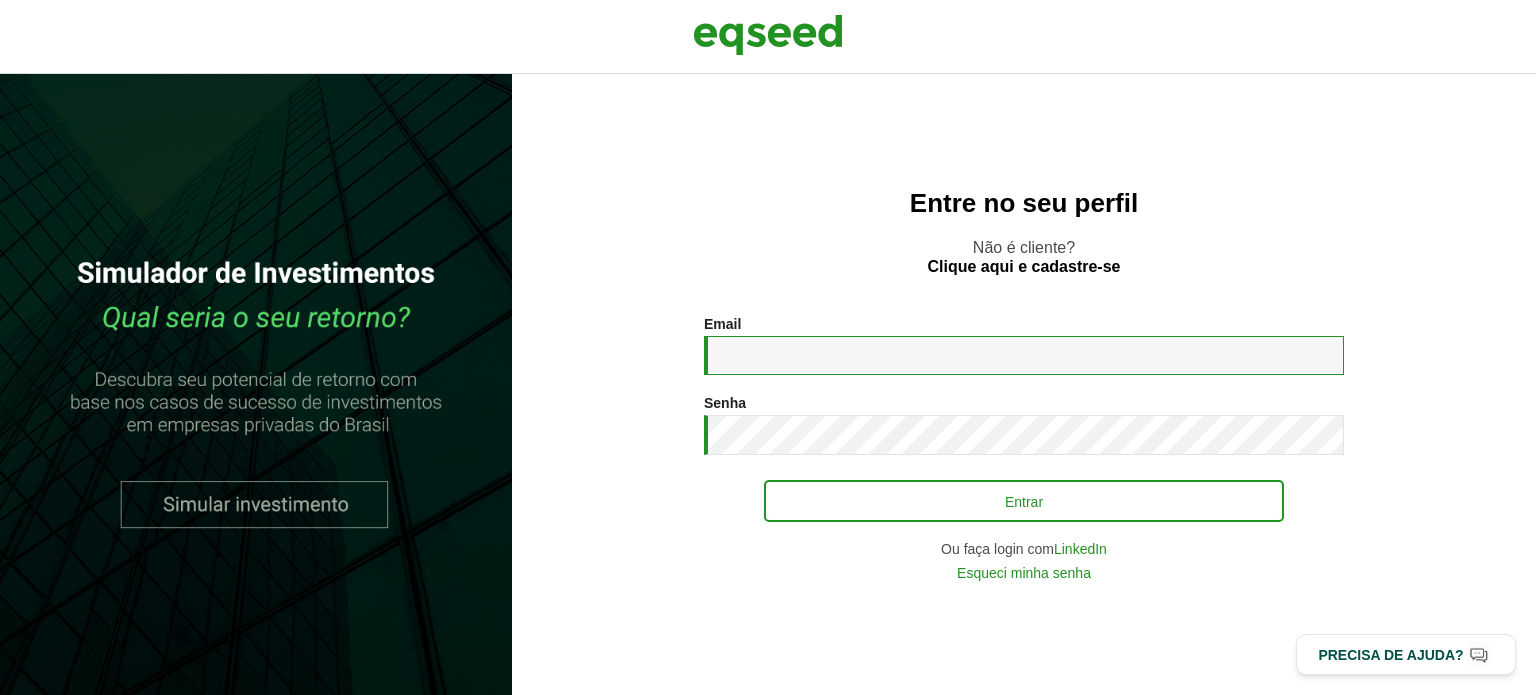 type on "**********" 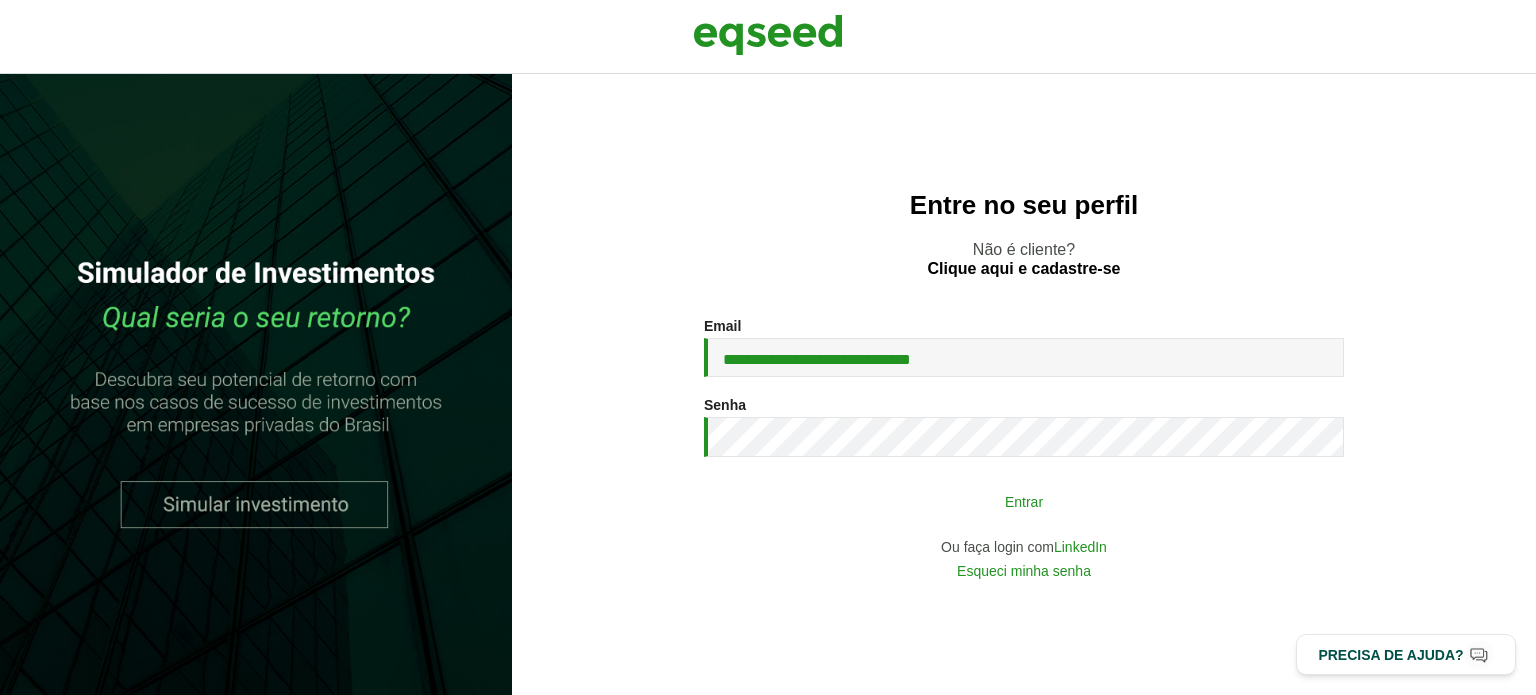 click on "**********" at bounding box center [1024, 448] 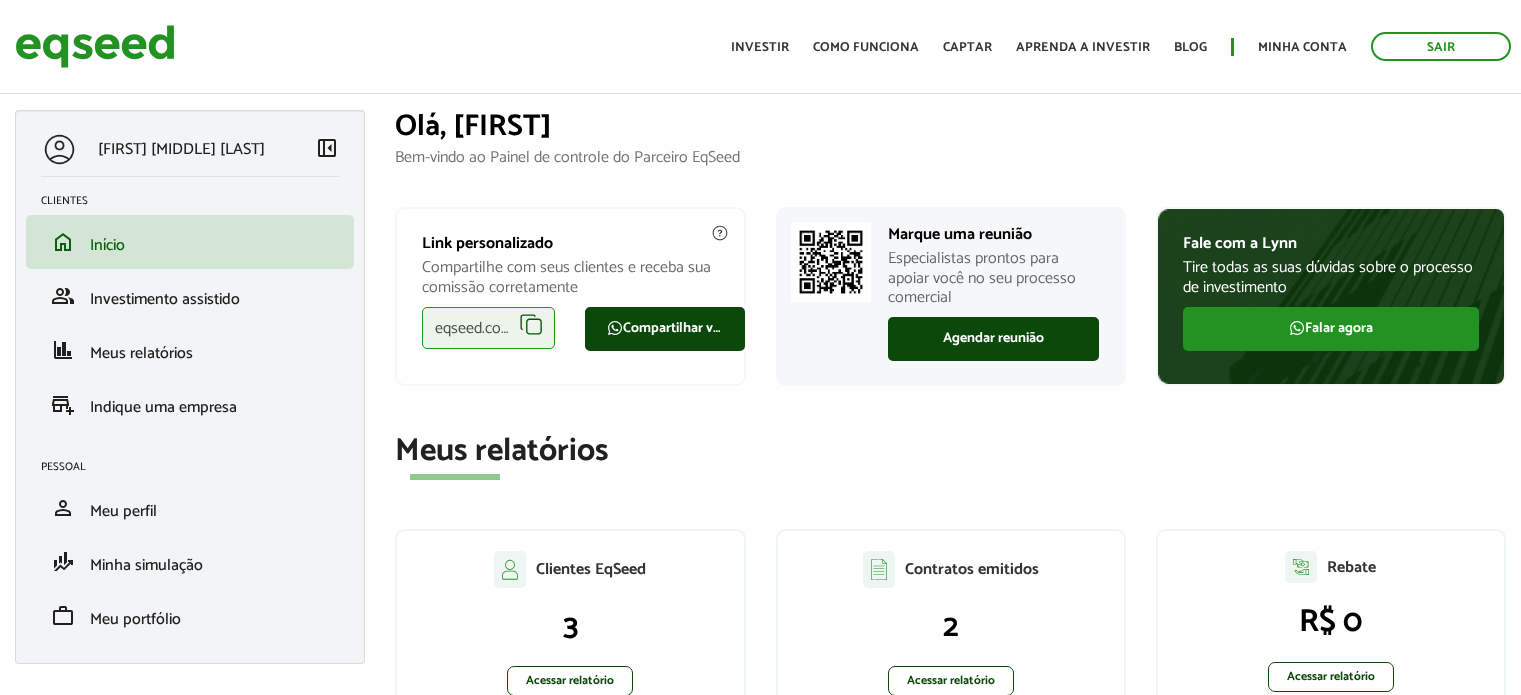 scroll, scrollTop: 0, scrollLeft: 0, axis: both 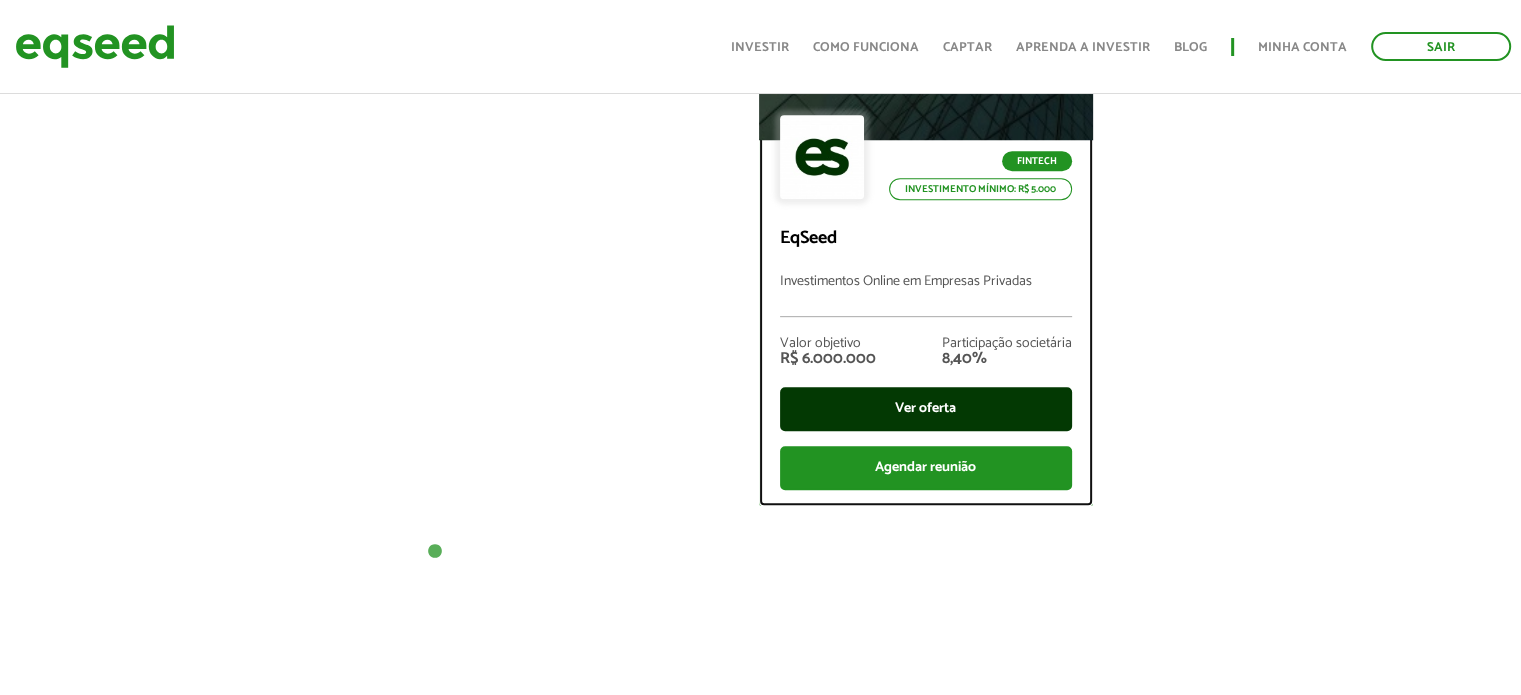 click on "Ver oferta" at bounding box center [926, 409] 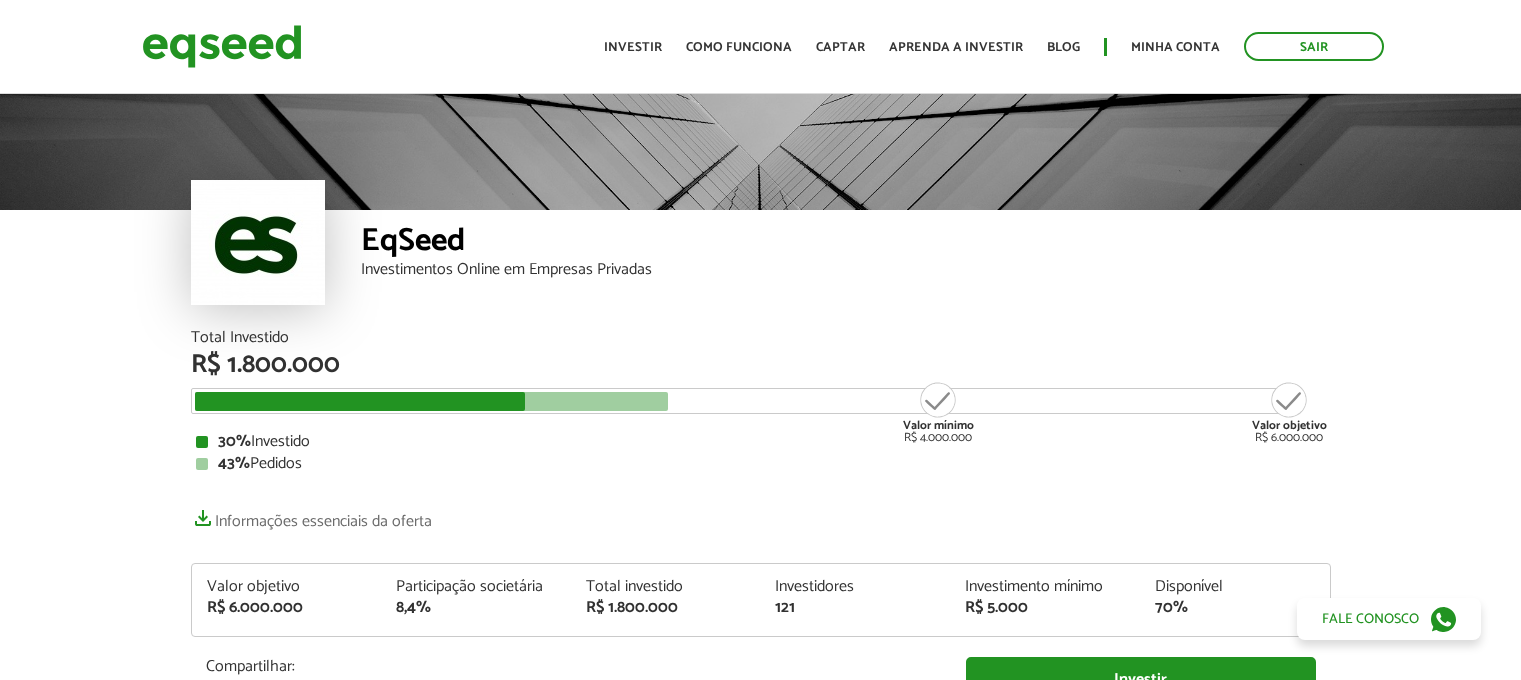 scroll, scrollTop: 0, scrollLeft: 0, axis: both 